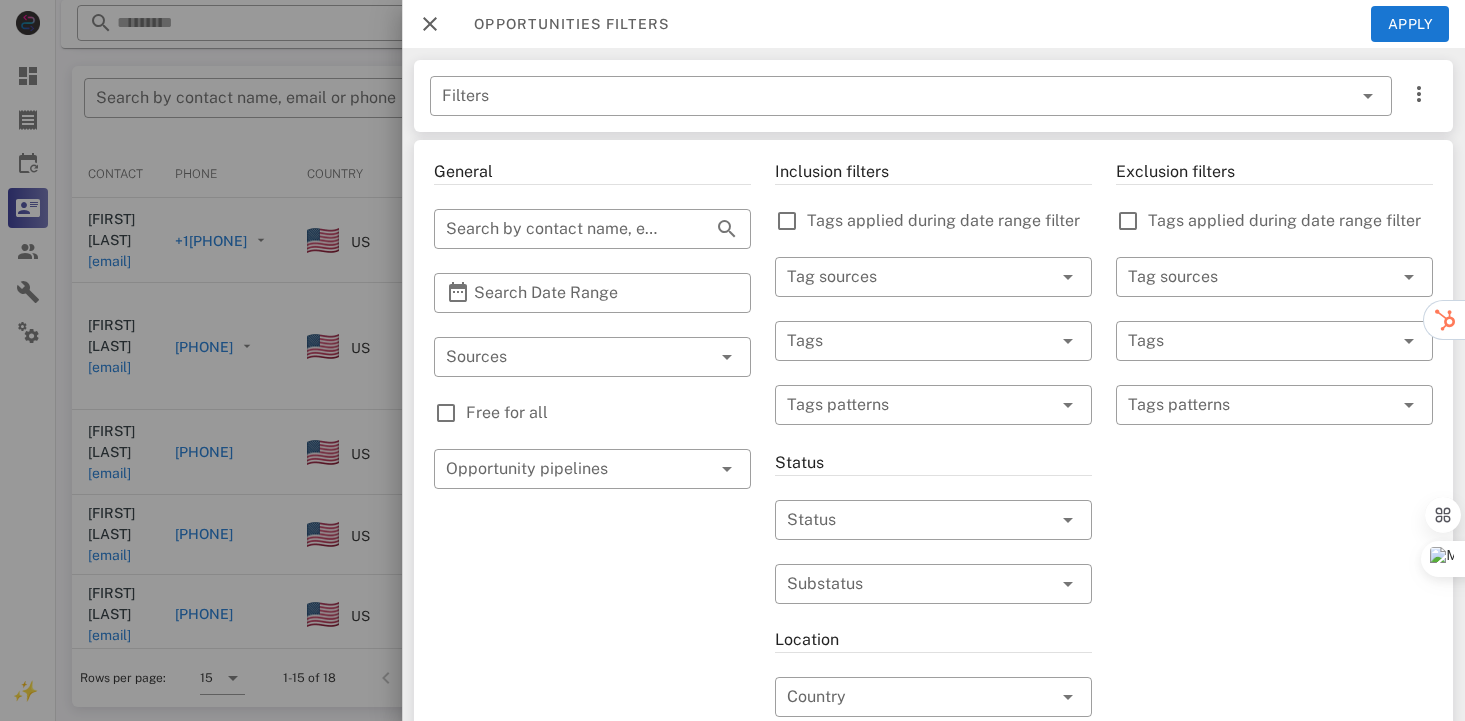 scroll, scrollTop: 0, scrollLeft: 0, axis: both 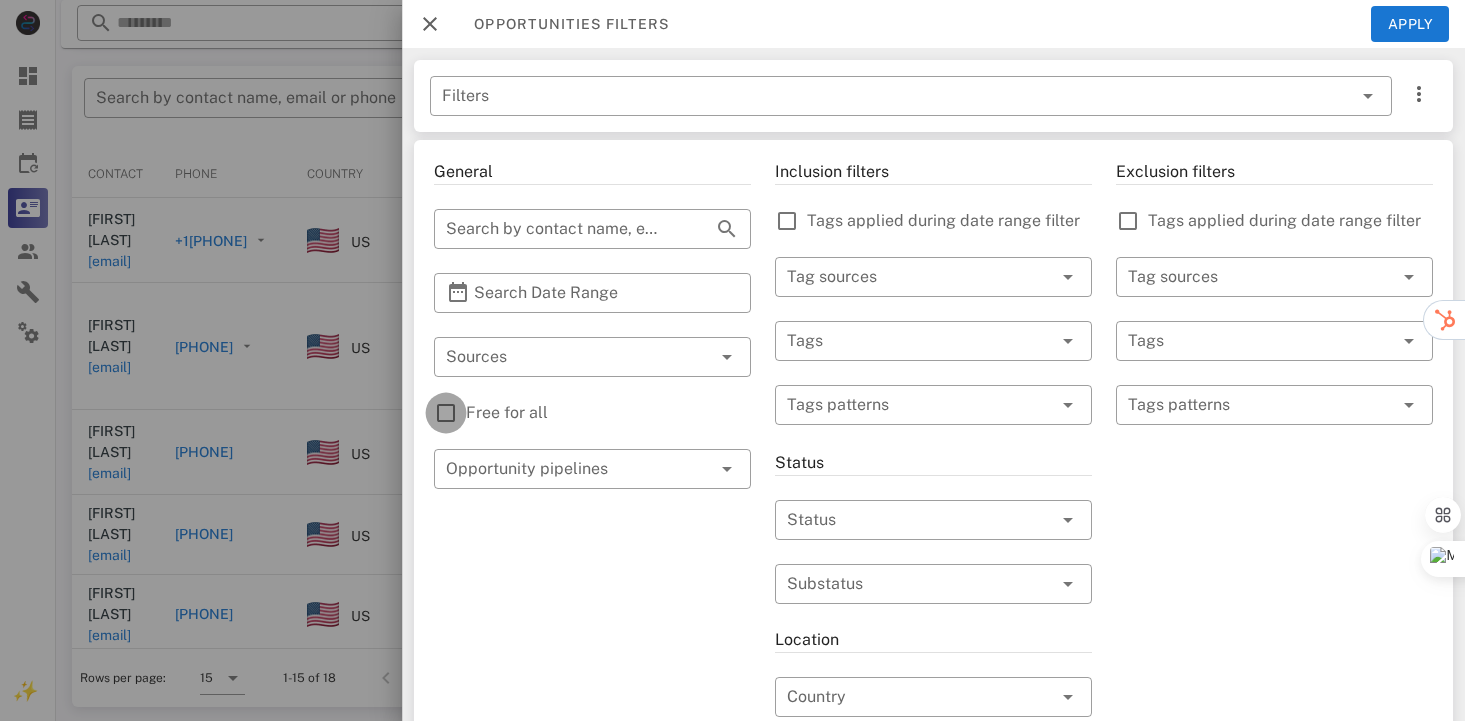 click at bounding box center [446, 413] 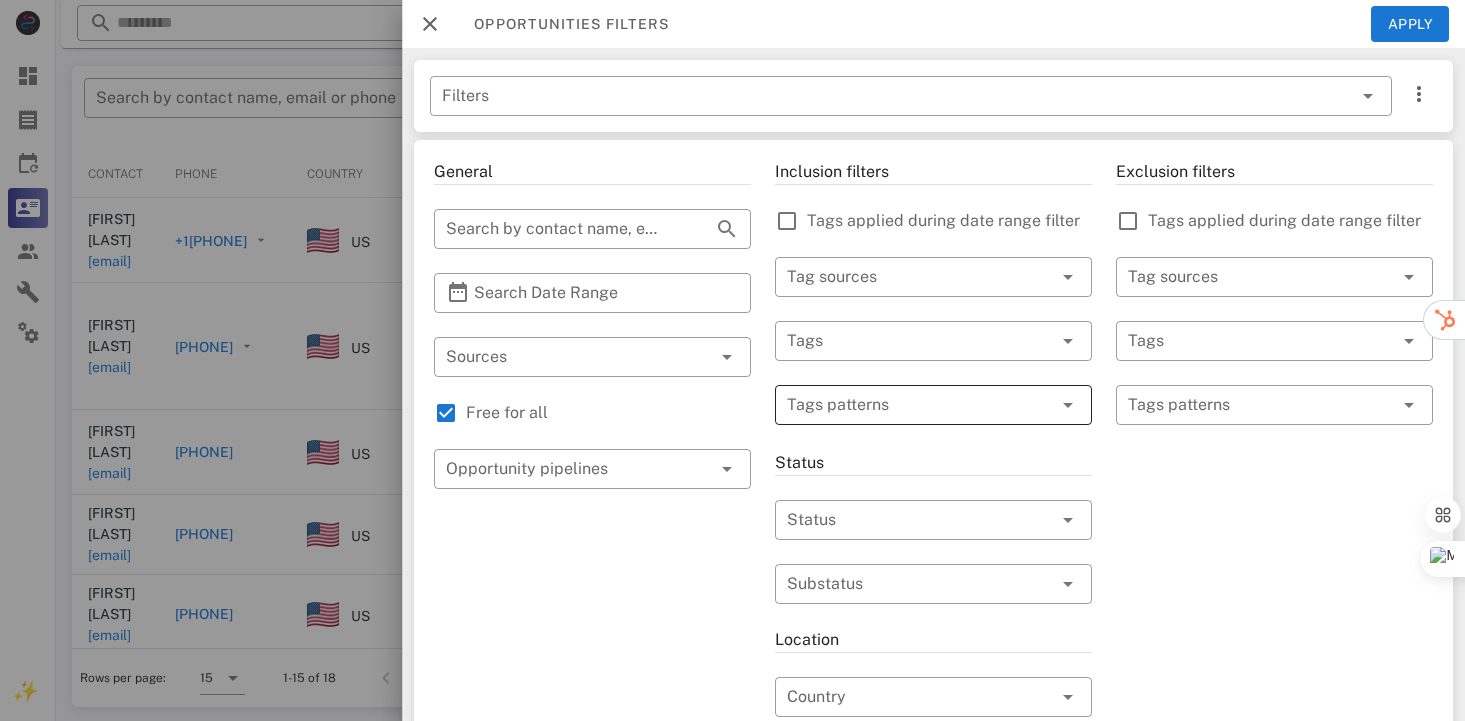 click at bounding box center [919, 405] 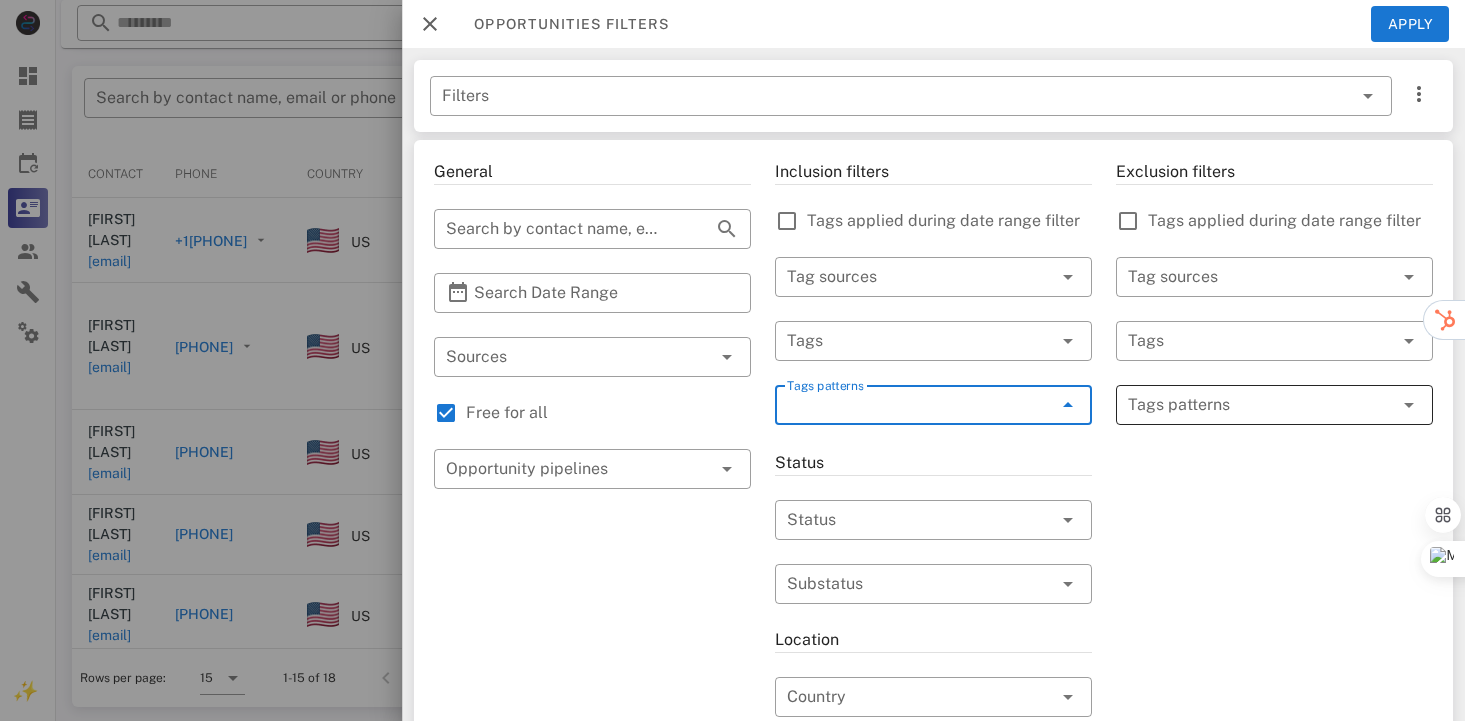click at bounding box center [1260, 405] 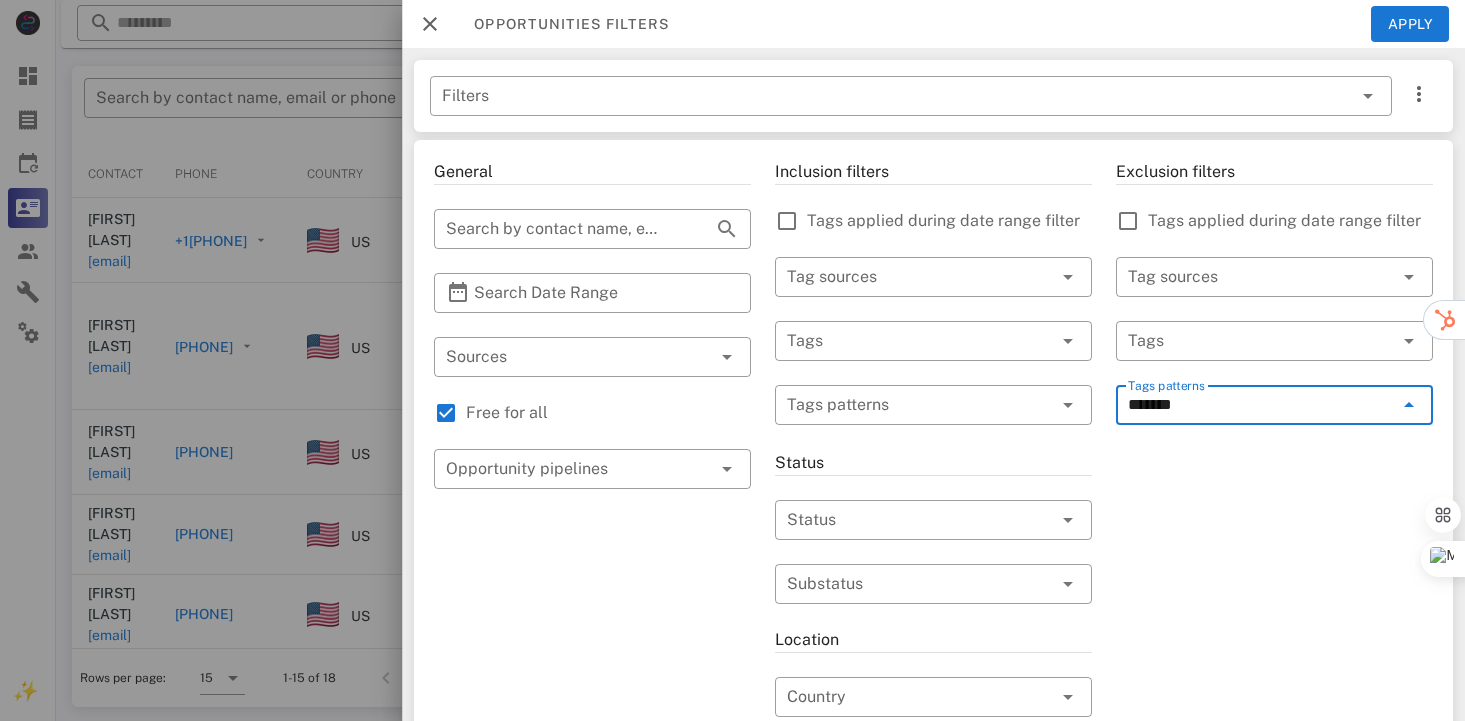 type on "********" 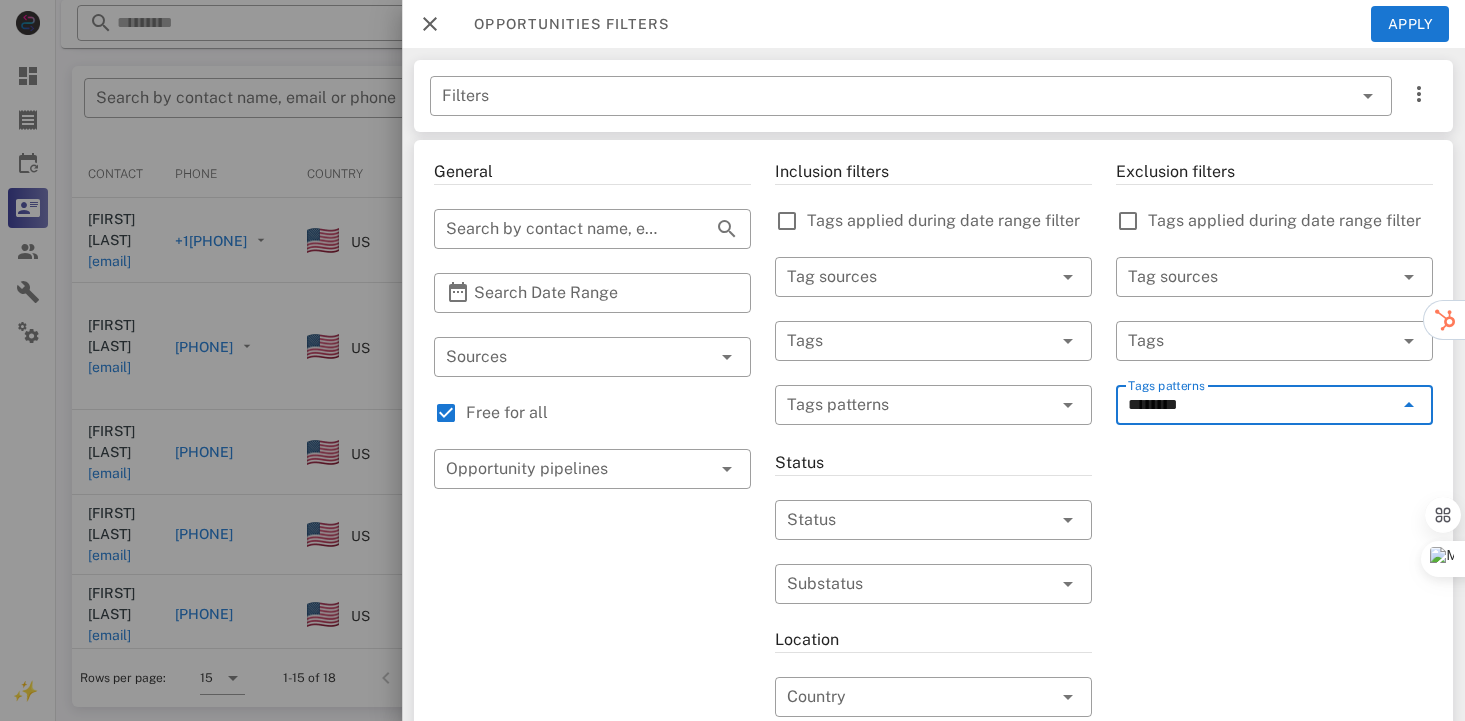 type 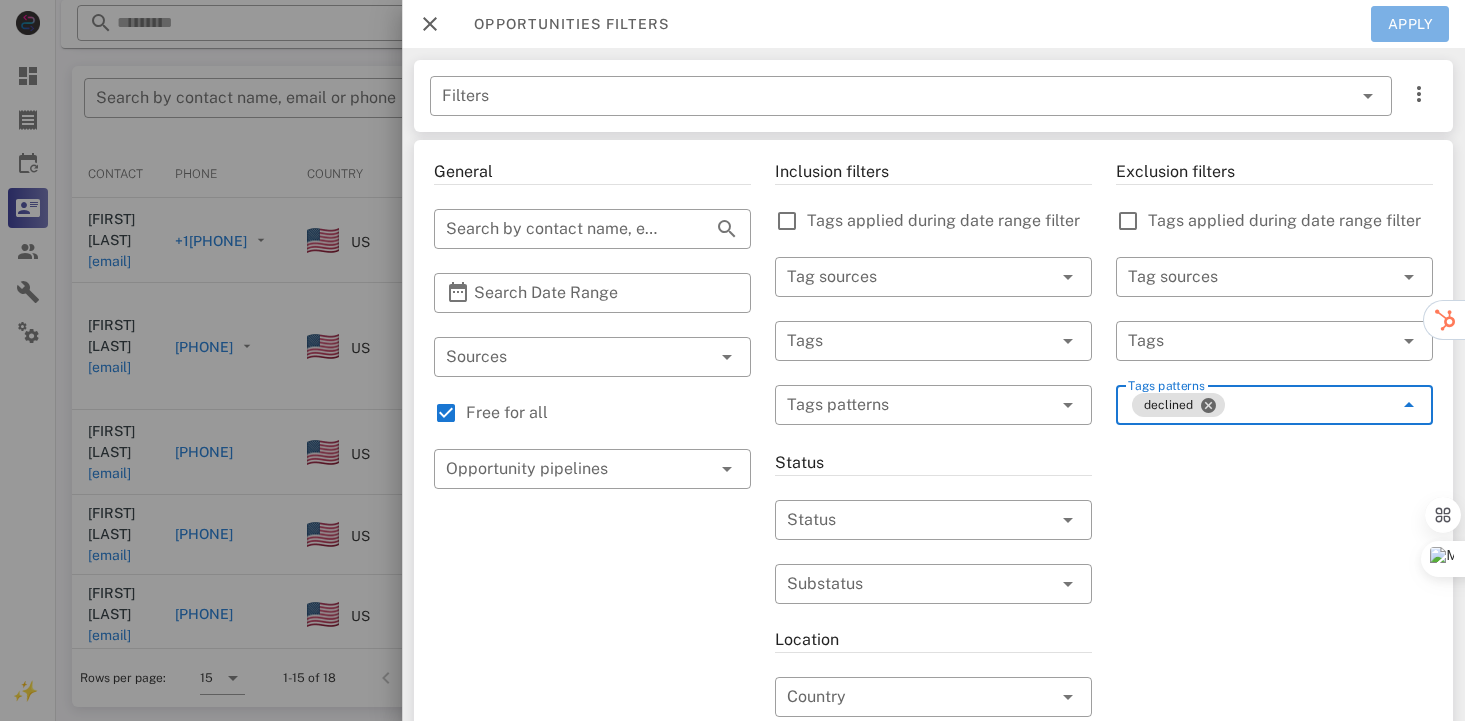 click on "Apply" at bounding box center (1410, 24) 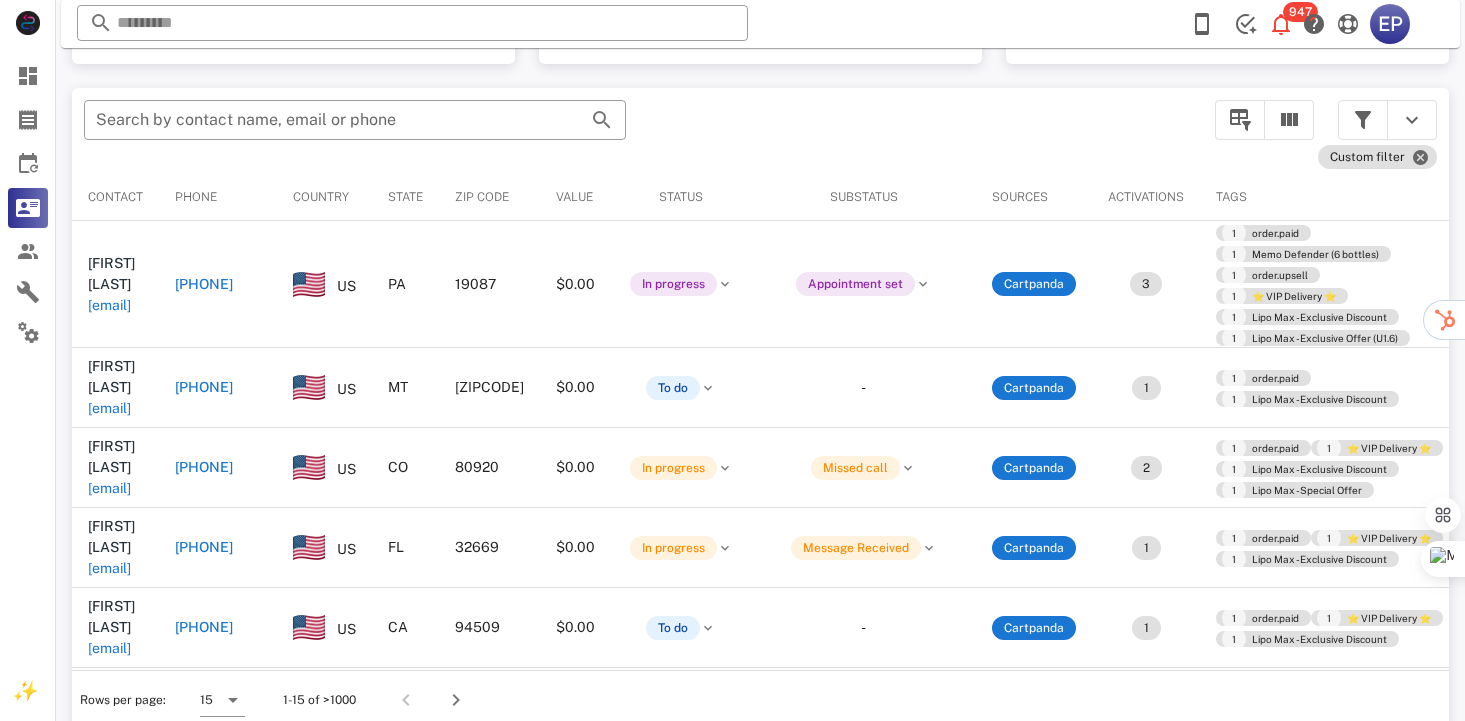 scroll, scrollTop: 378, scrollLeft: 0, axis: vertical 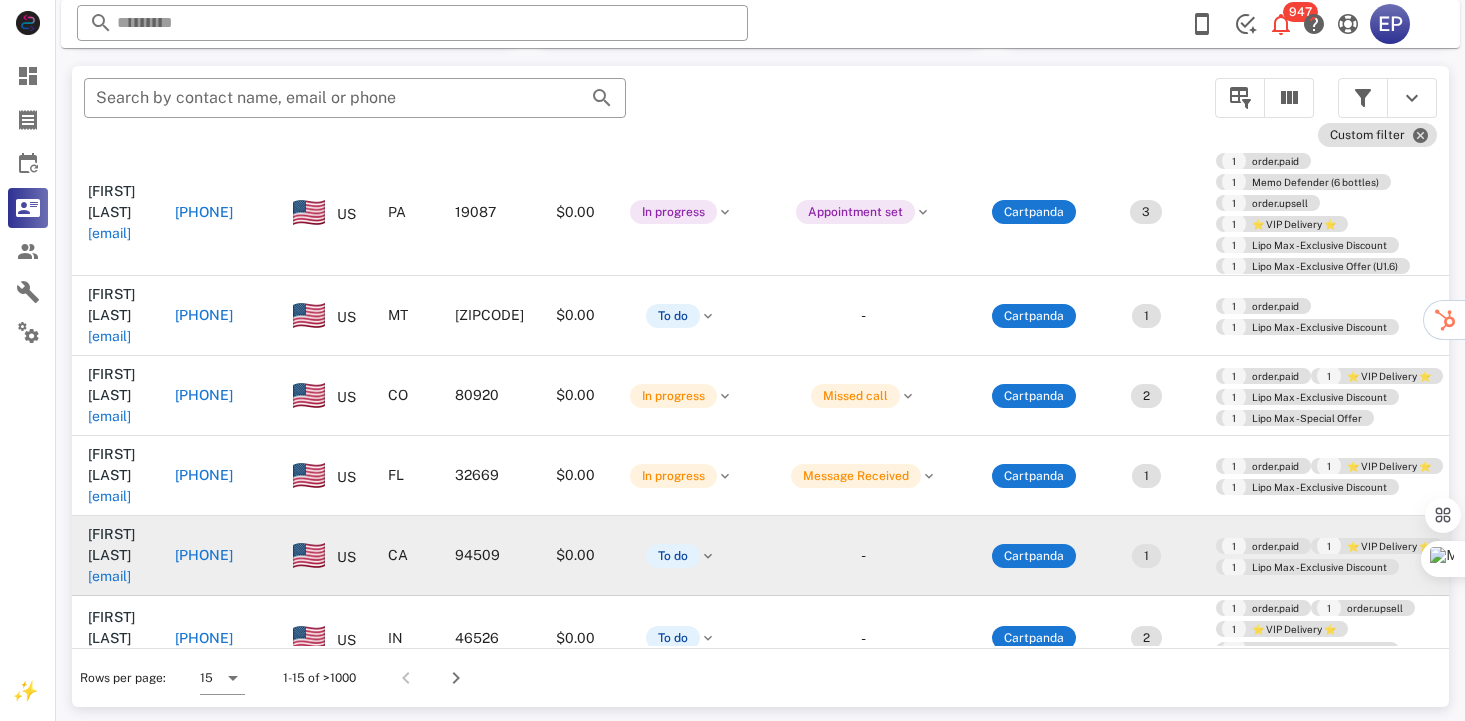 click on "[FIRST] [LAST] [EMAIL]" at bounding box center (115, 555) 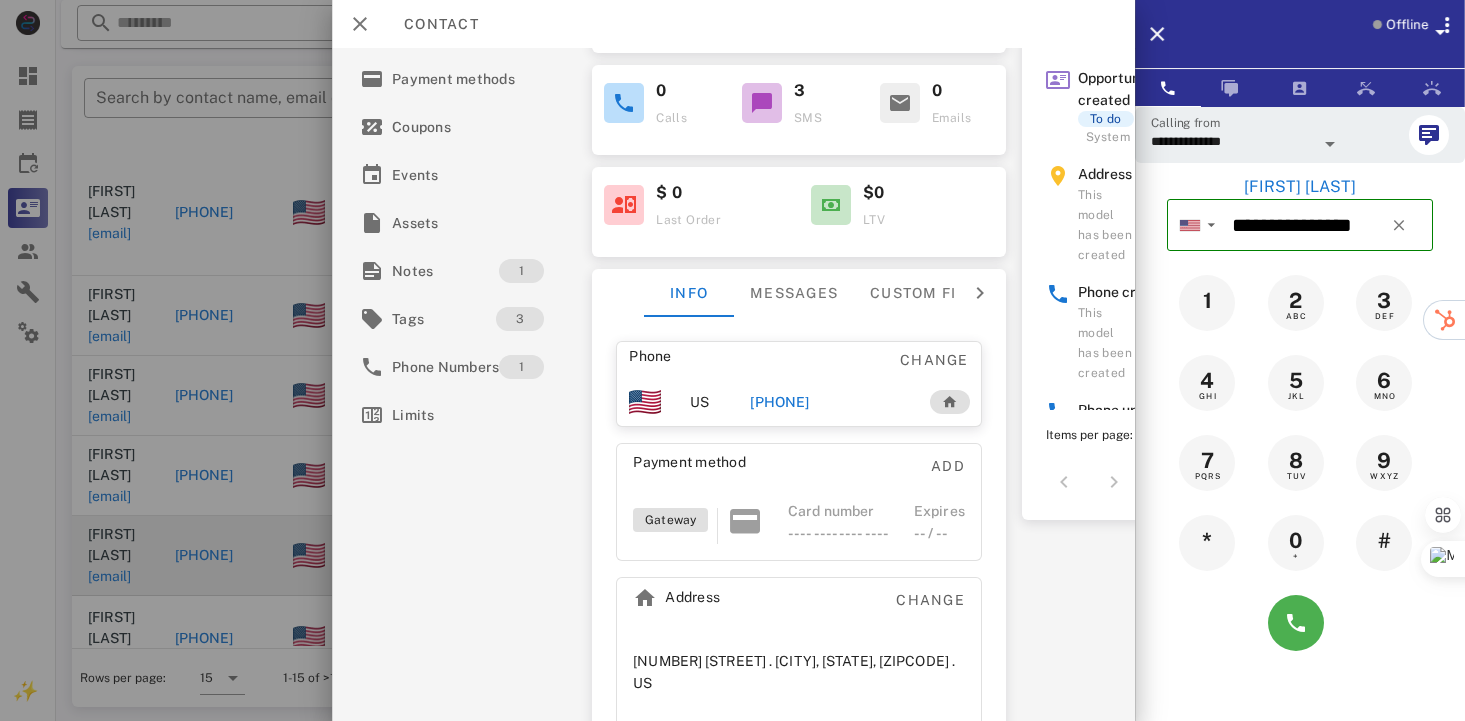 scroll, scrollTop: 215, scrollLeft: 0, axis: vertical 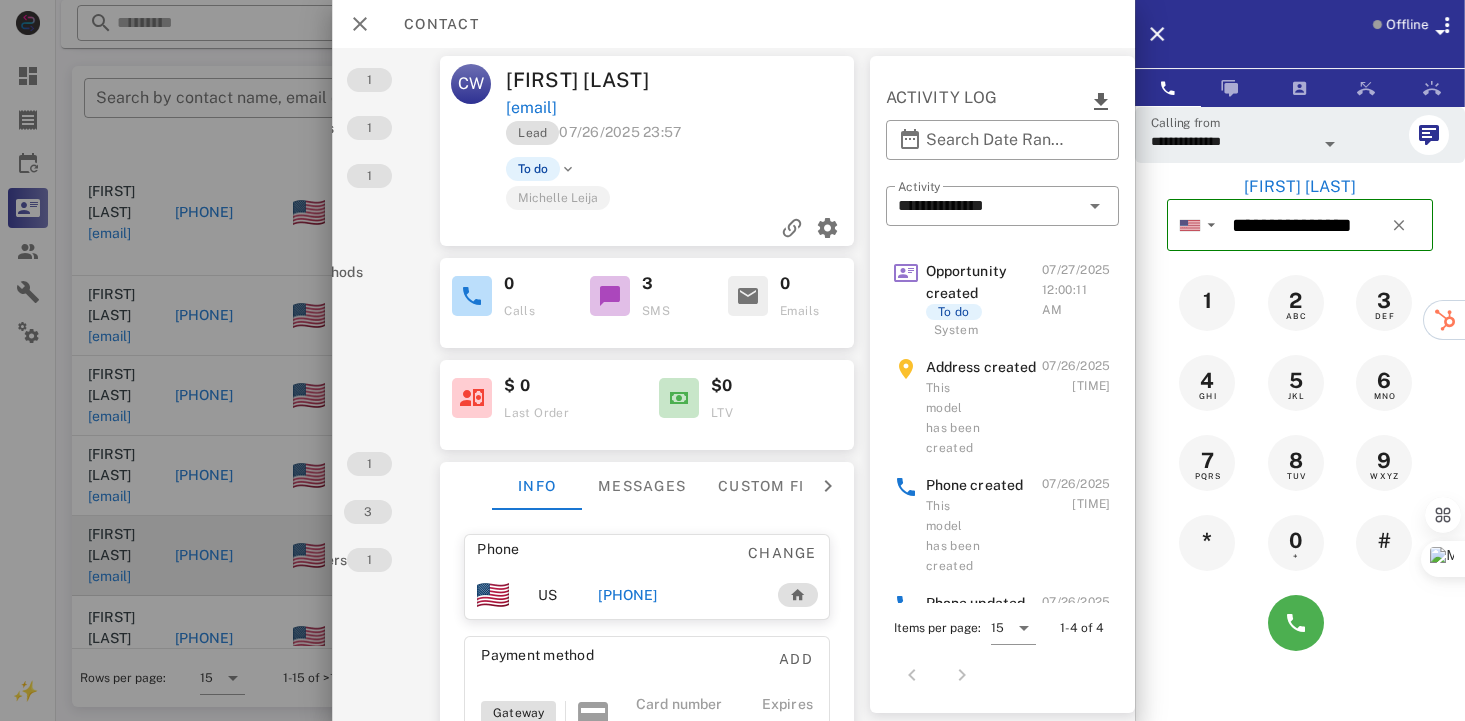click on "Phone" at bounding box center (556, 553) 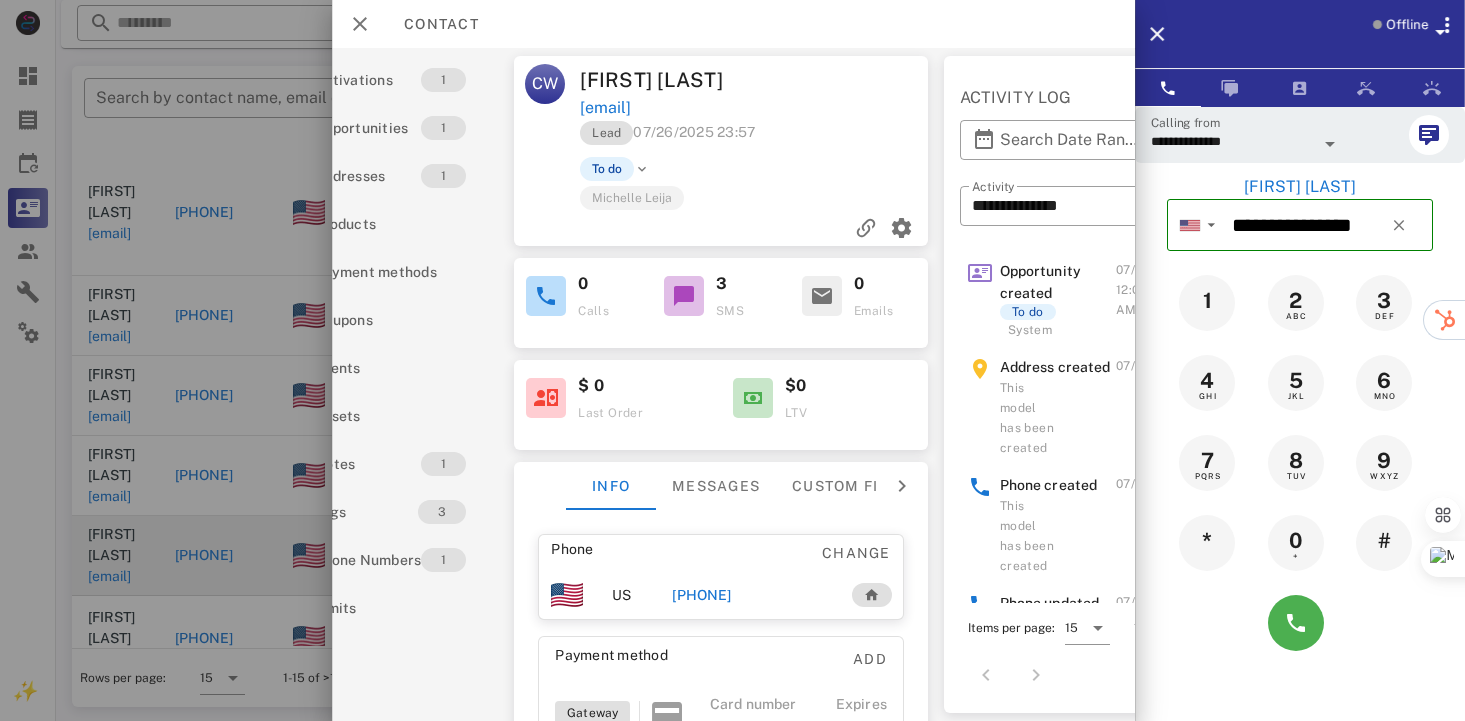 scroll, scrollTop: 0, scrollLeft: 0, axis: both 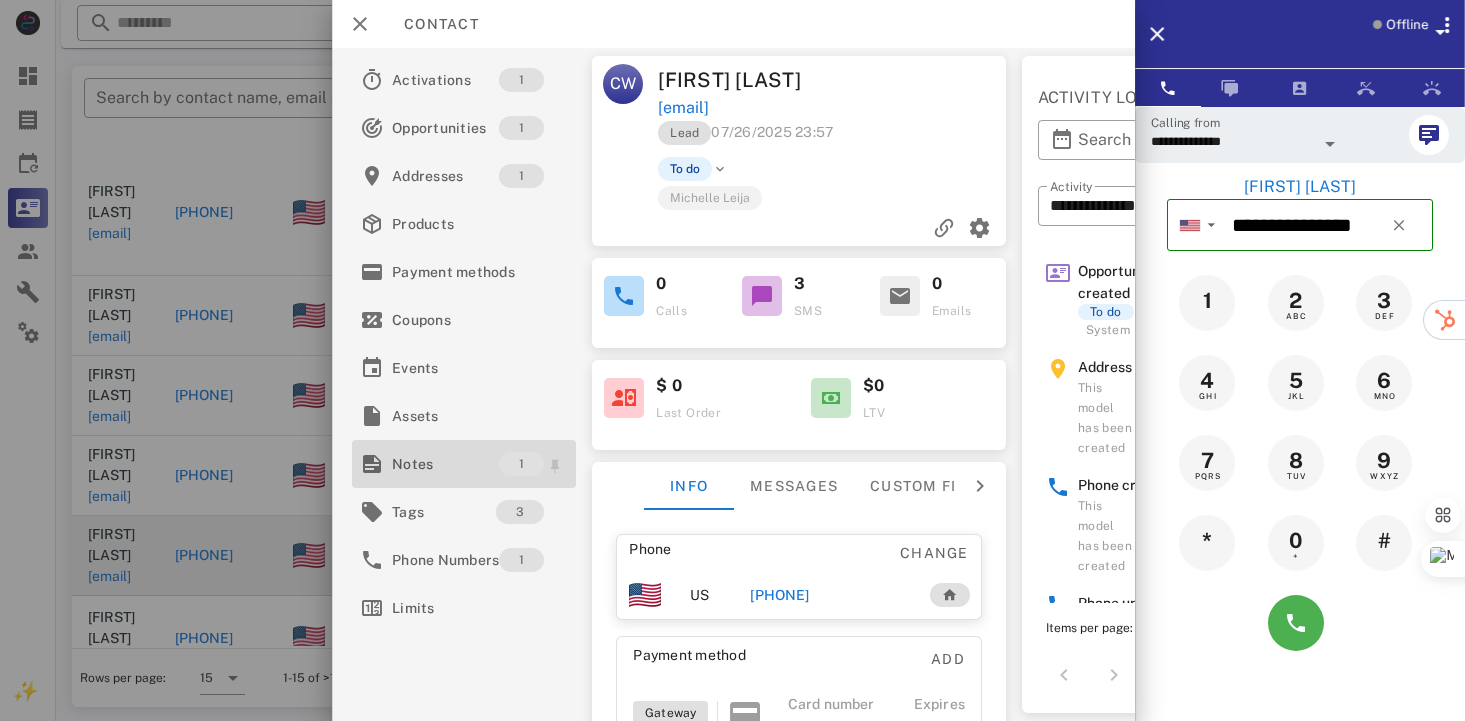 click on "Notes" at bounding box center (445, 464) 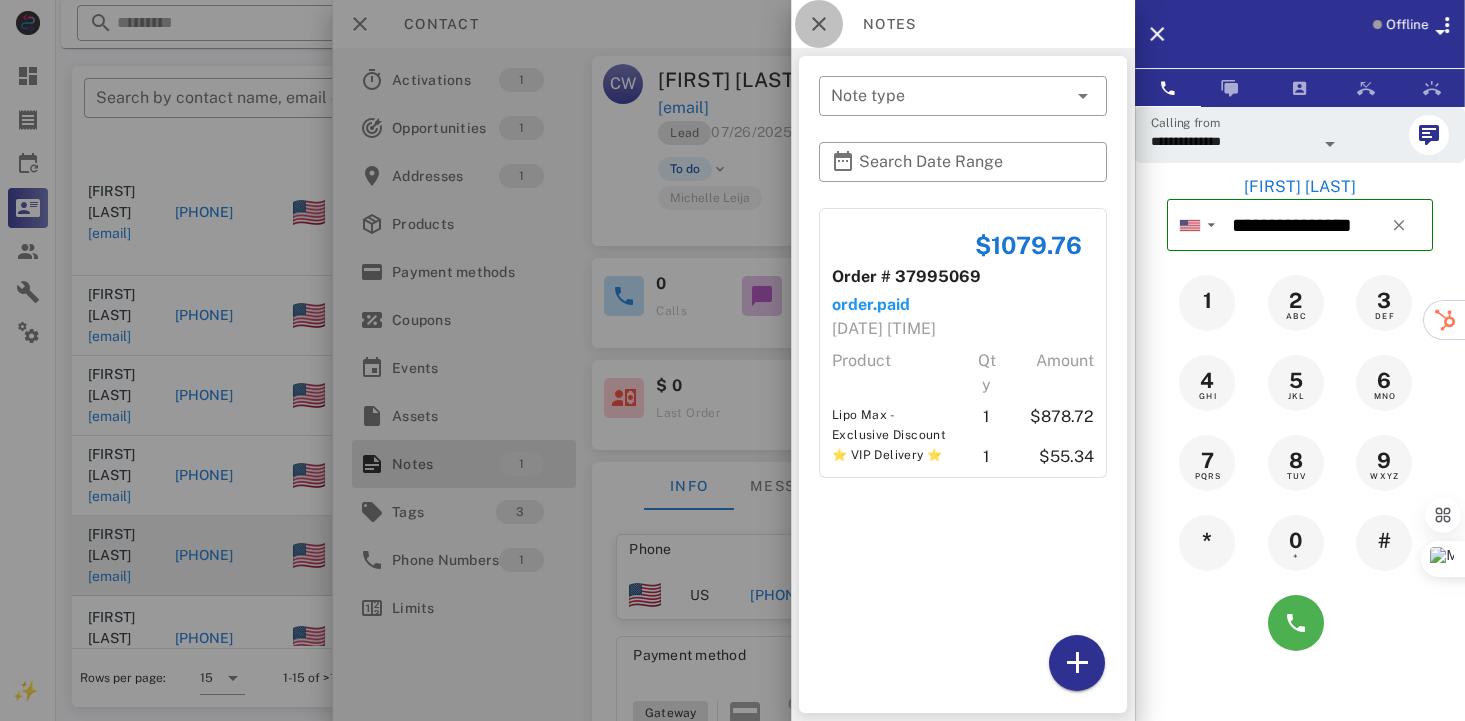 click at bounding box center [819, 24] 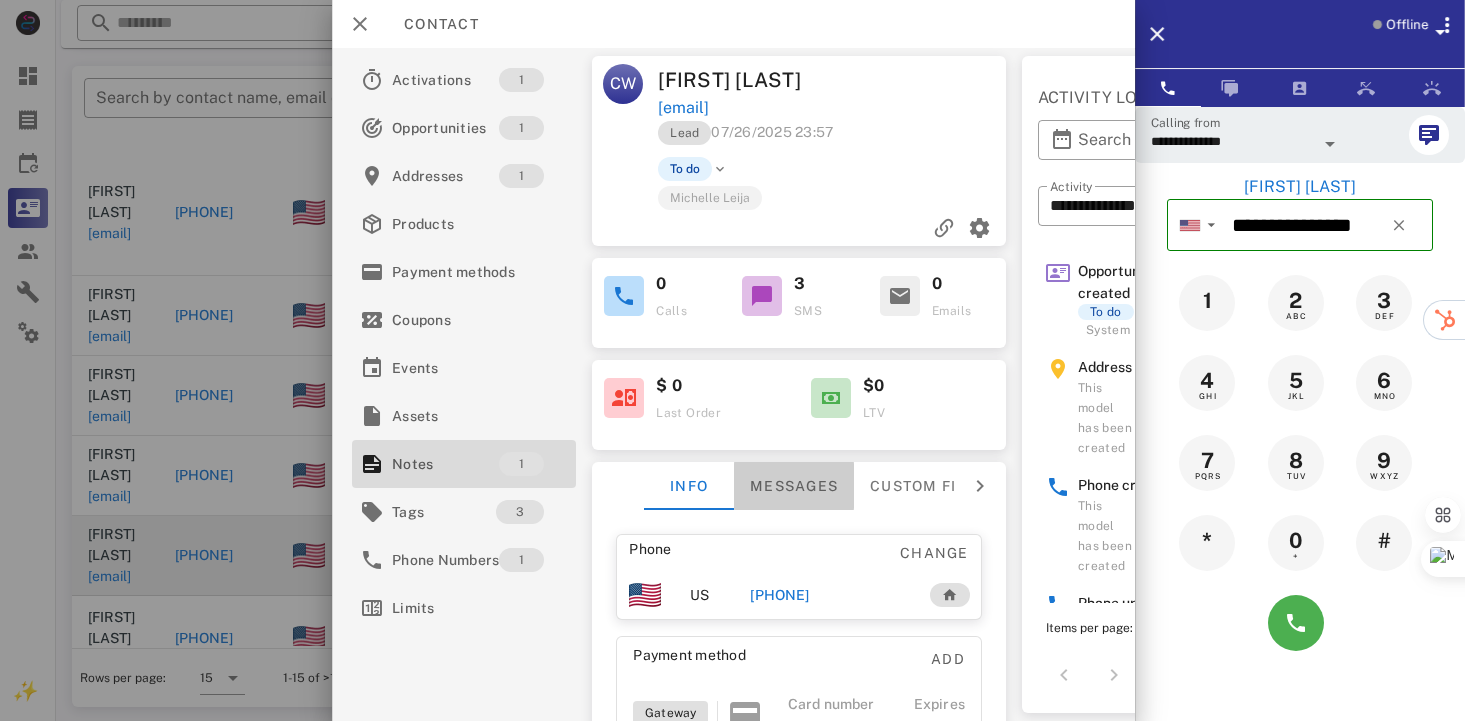 click on "Messages" at bounding box center (794, 486) 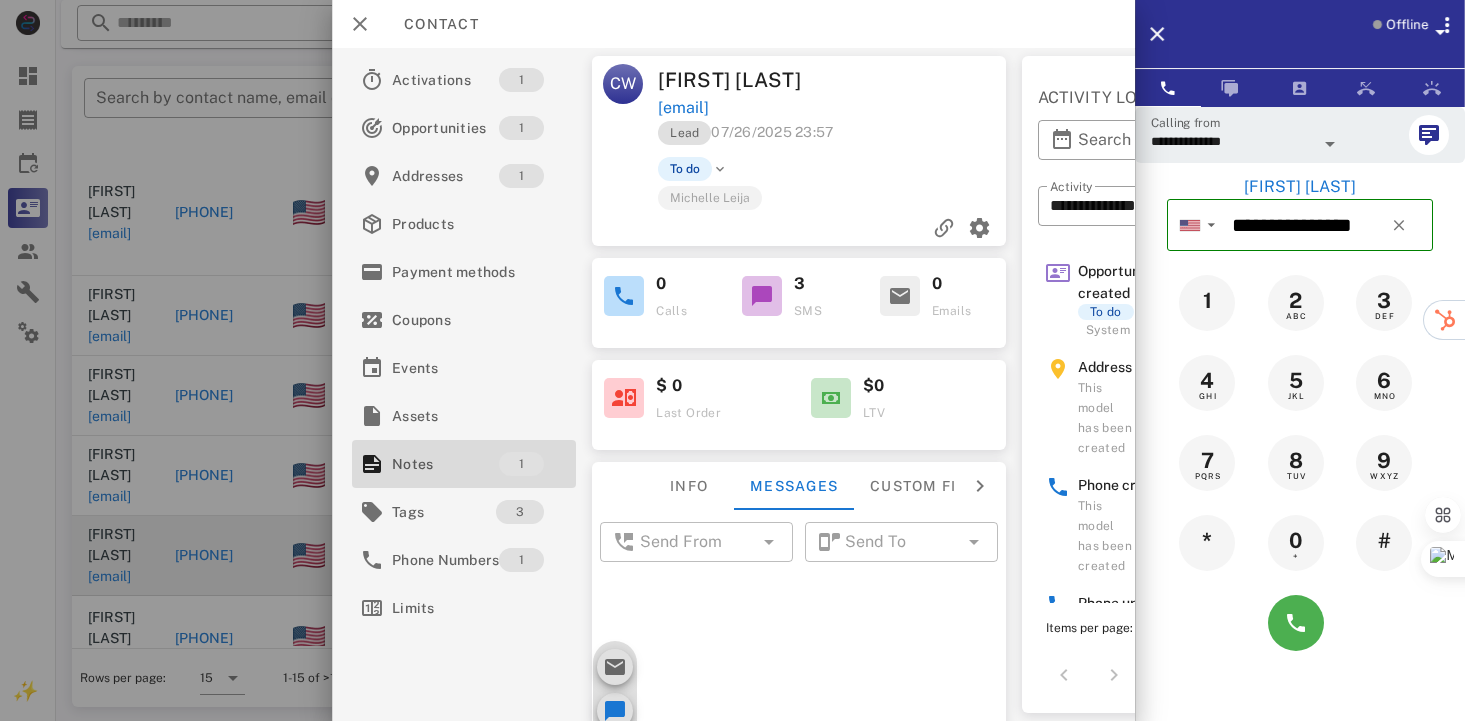 scroll, scrollTop: 653, scrollLeft: 0, axis: vertical 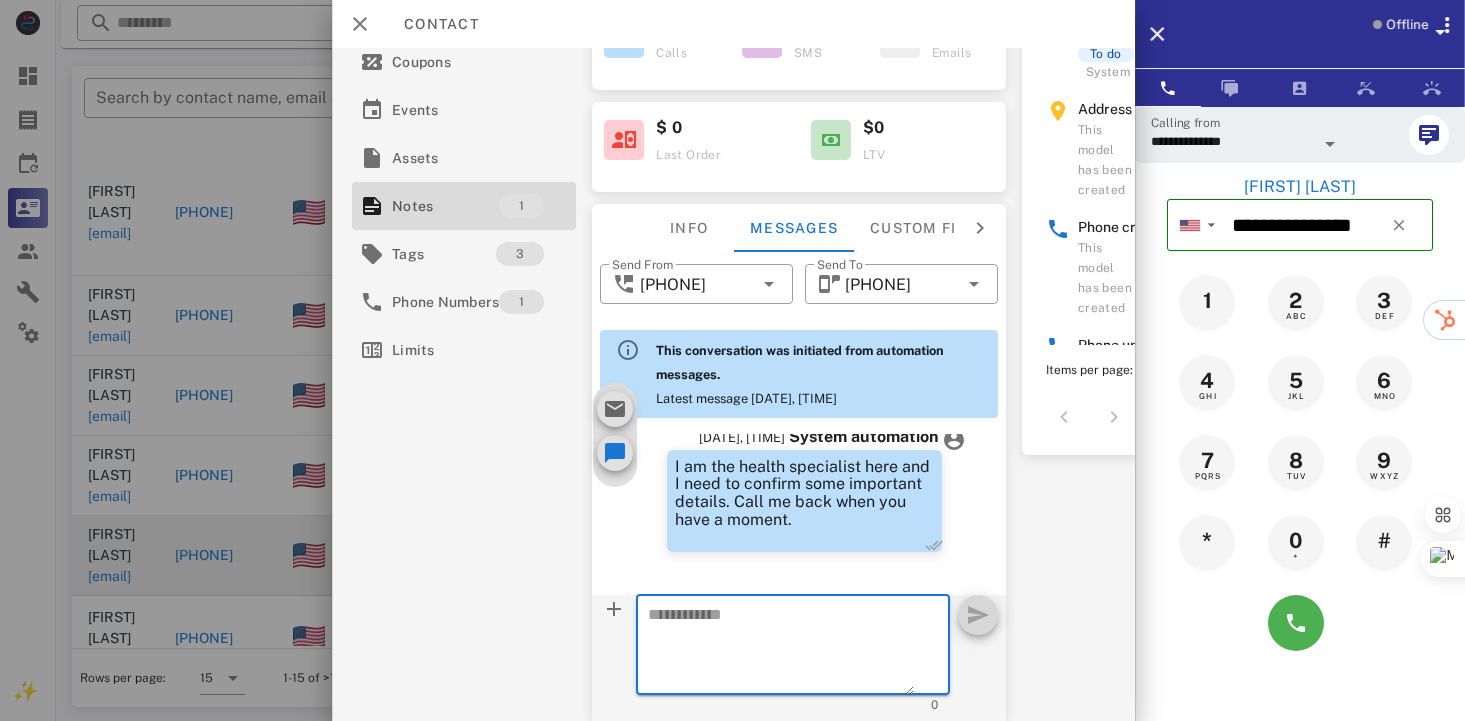 click at bounding box center (781, 648) 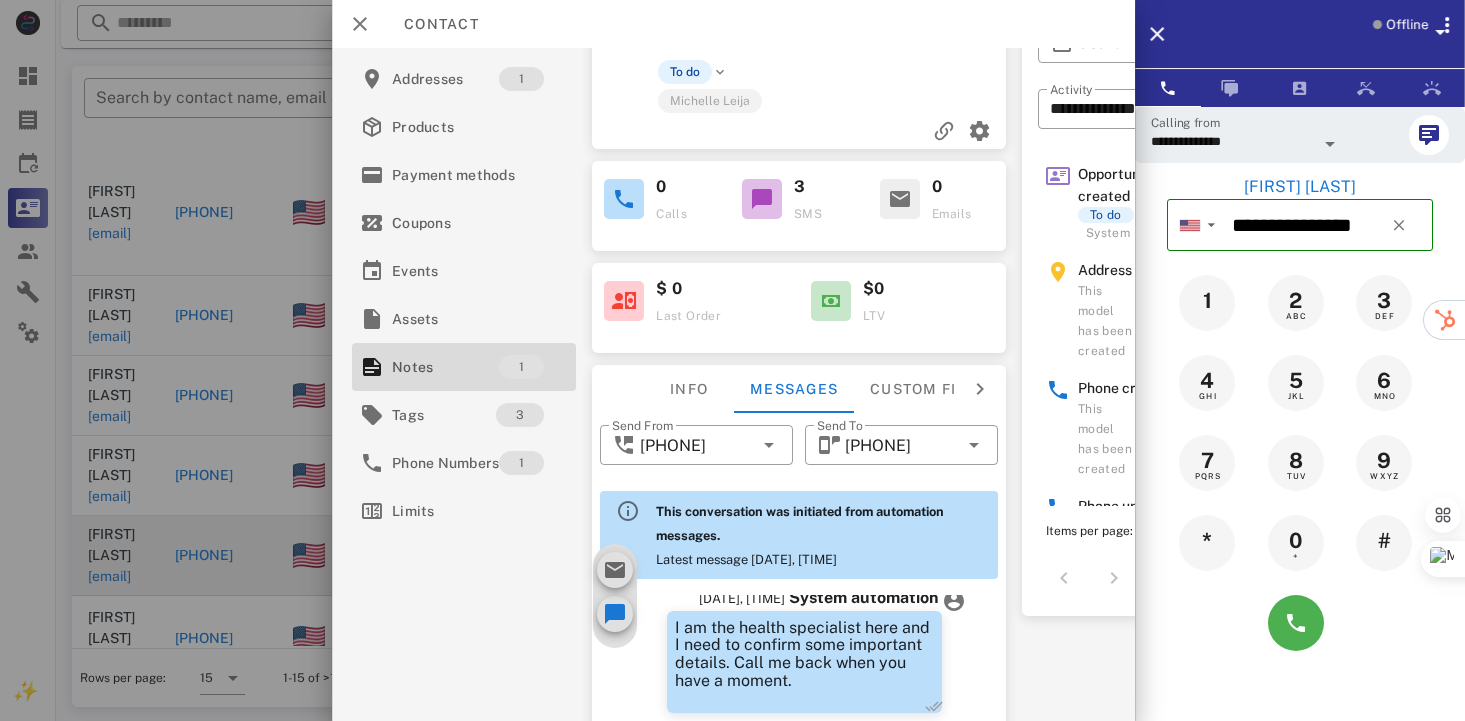 scroll, scrollTop: 0, scrollLeft: 0, axis: both 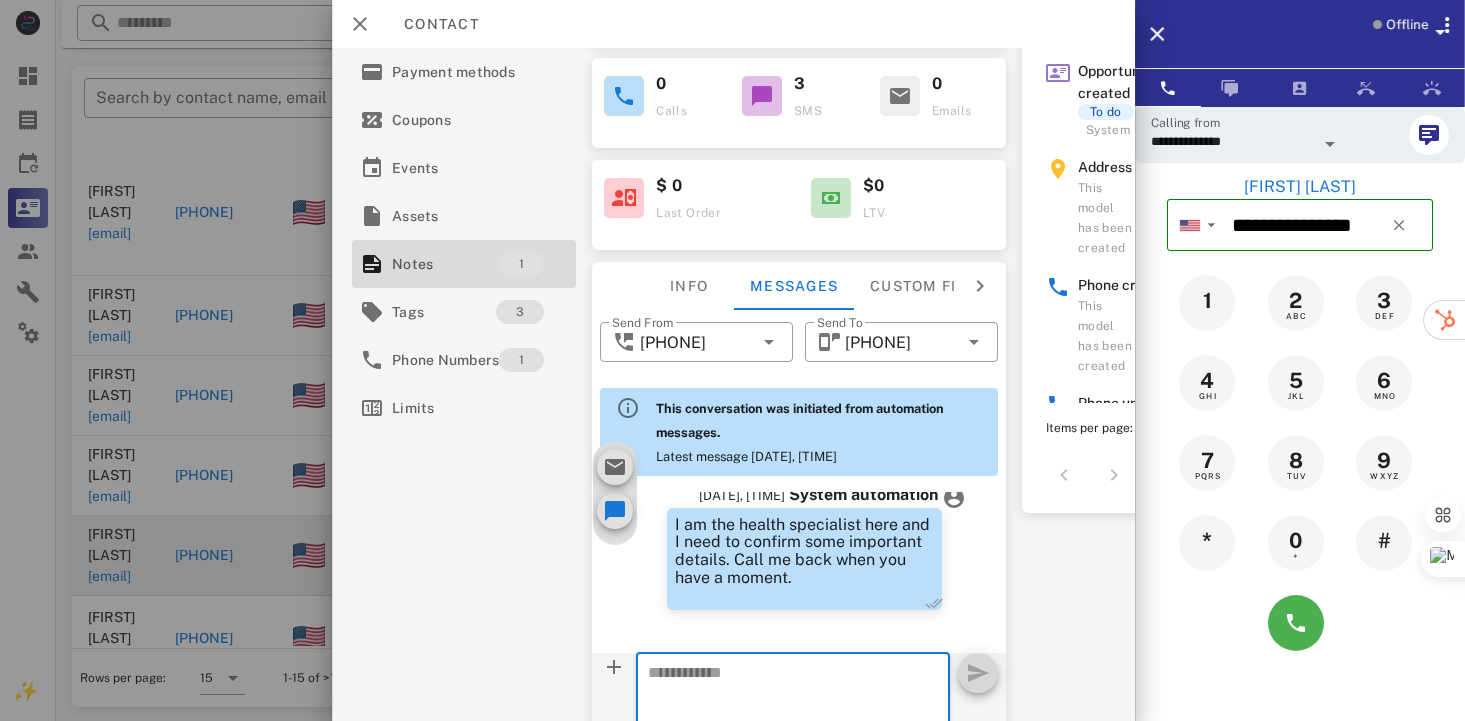 click at bounding box center (781, 706) 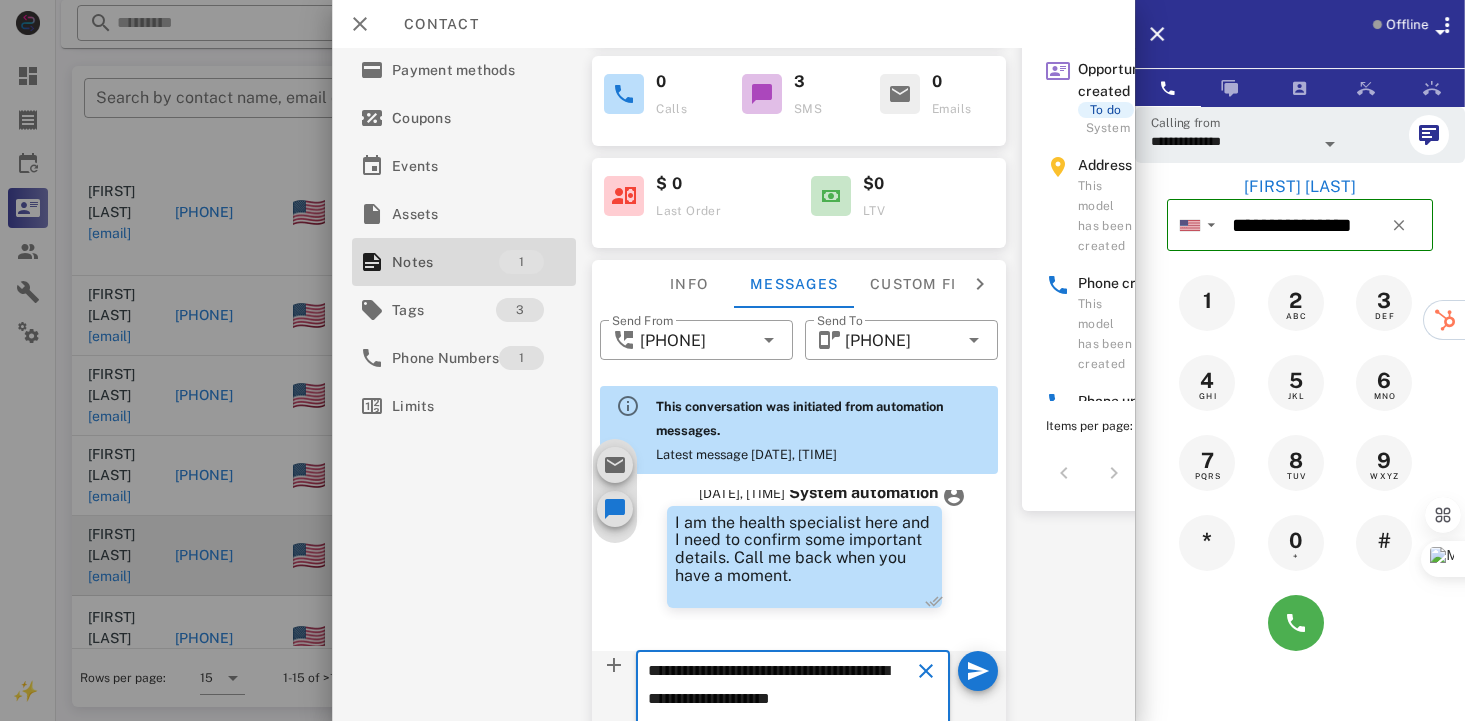 scroll, scrollTop: 230, scrollLeft: 0, axis: vertical 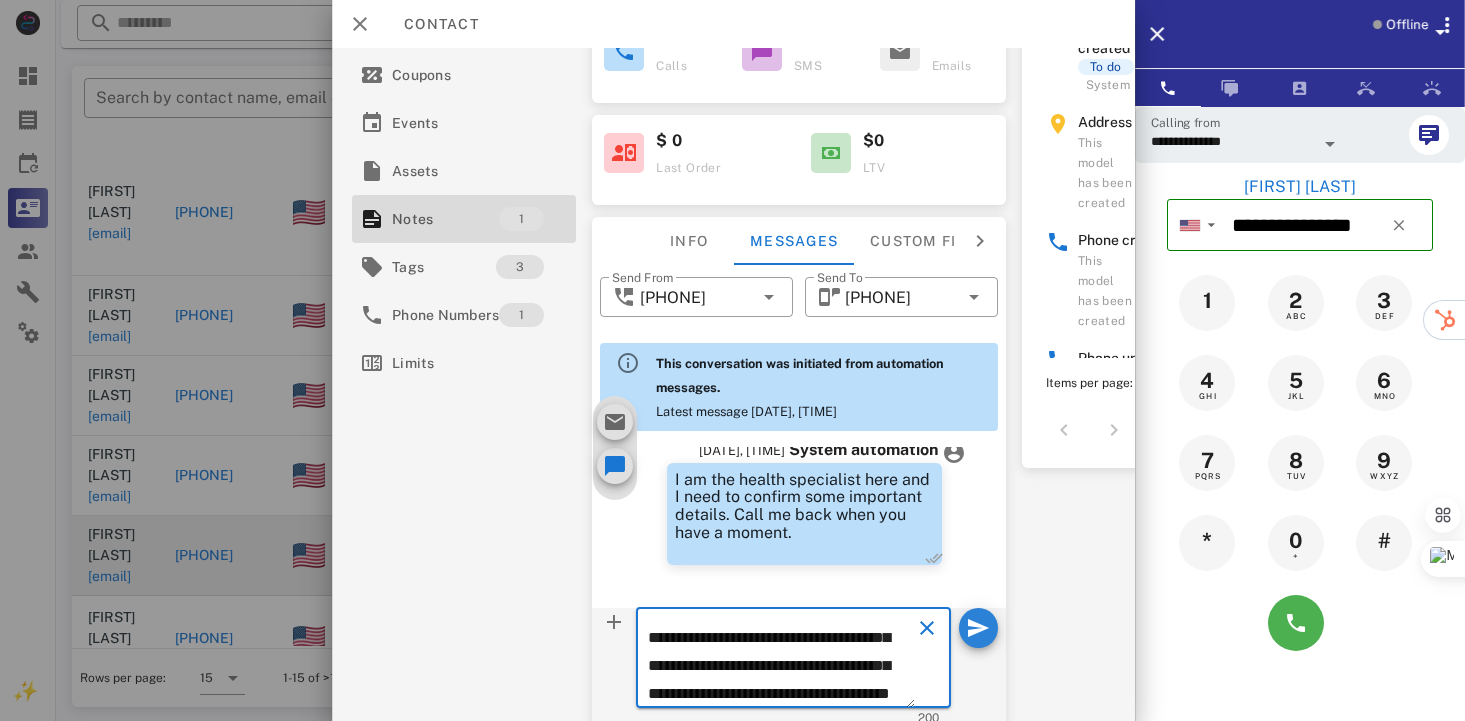 type on "**********" 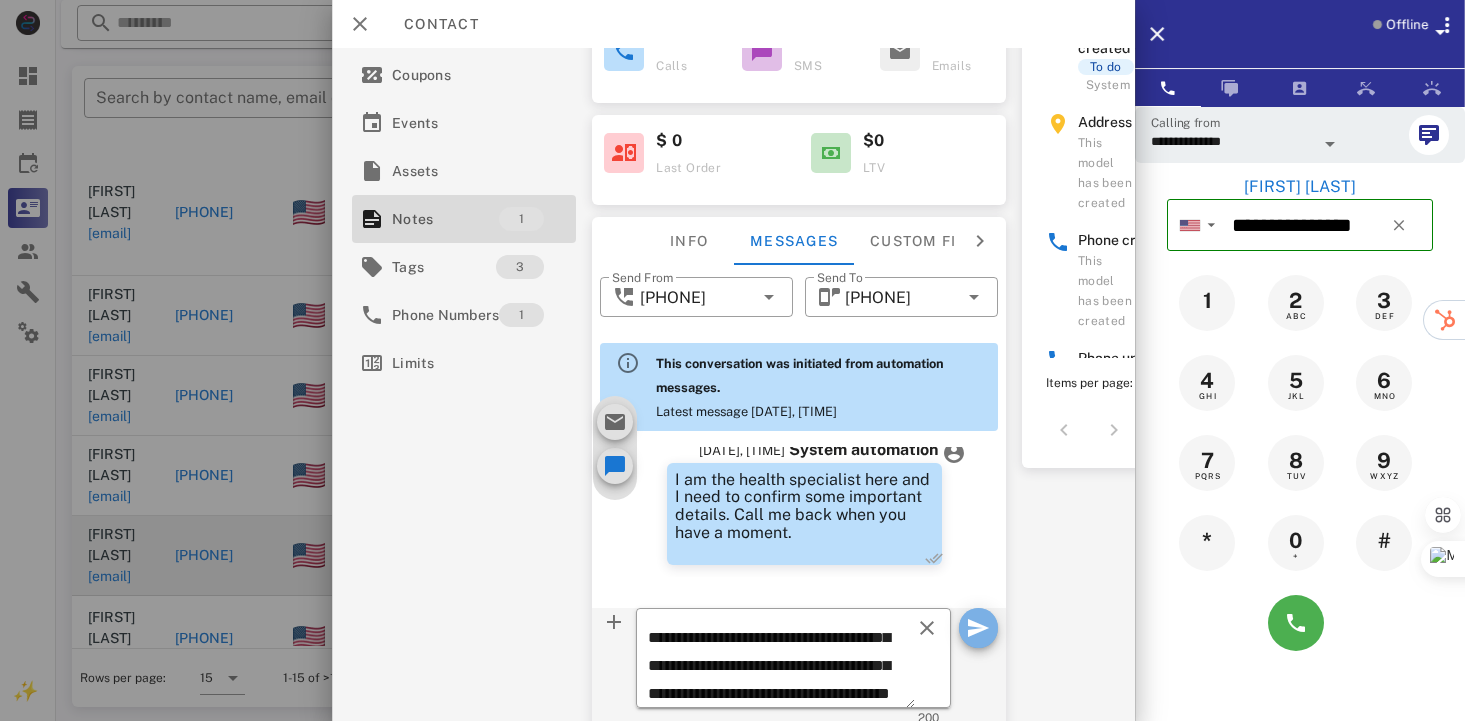 click at bounding box center (978, 628) 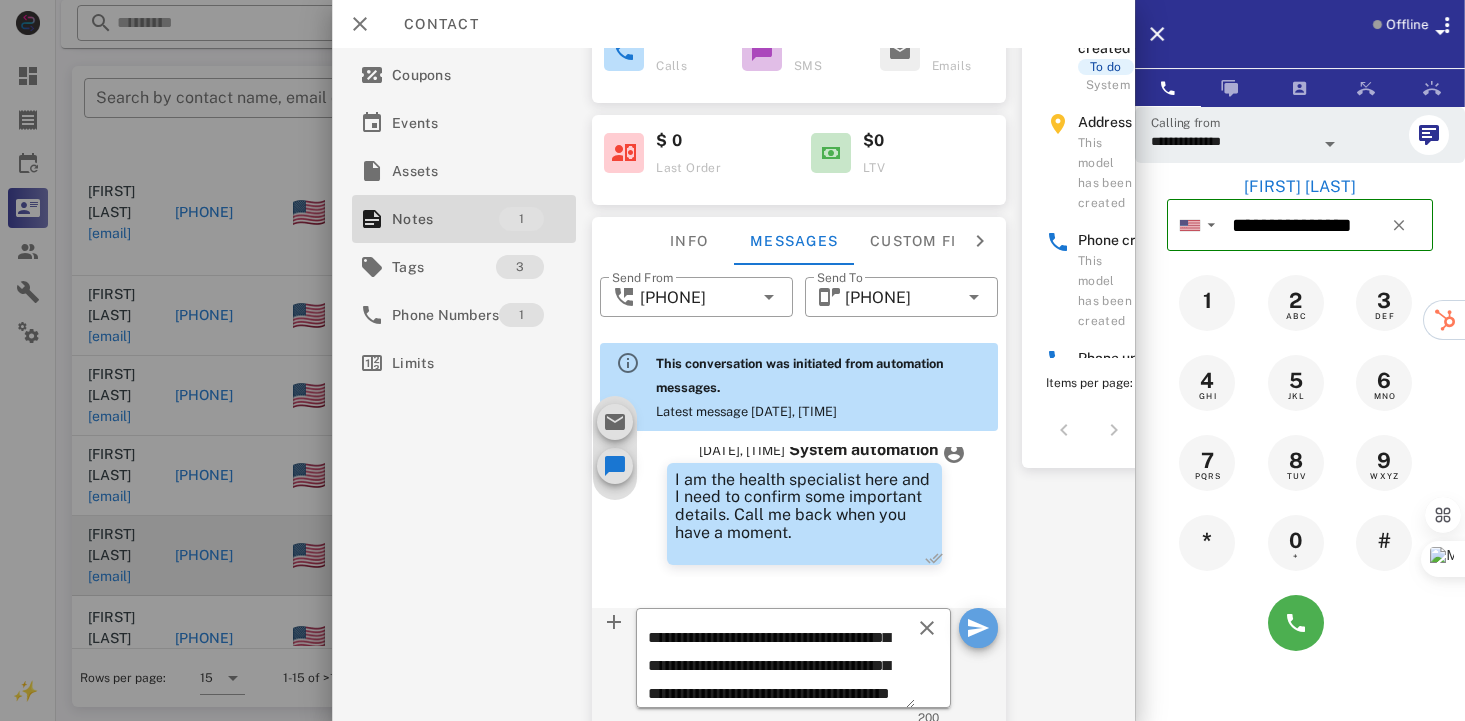 type 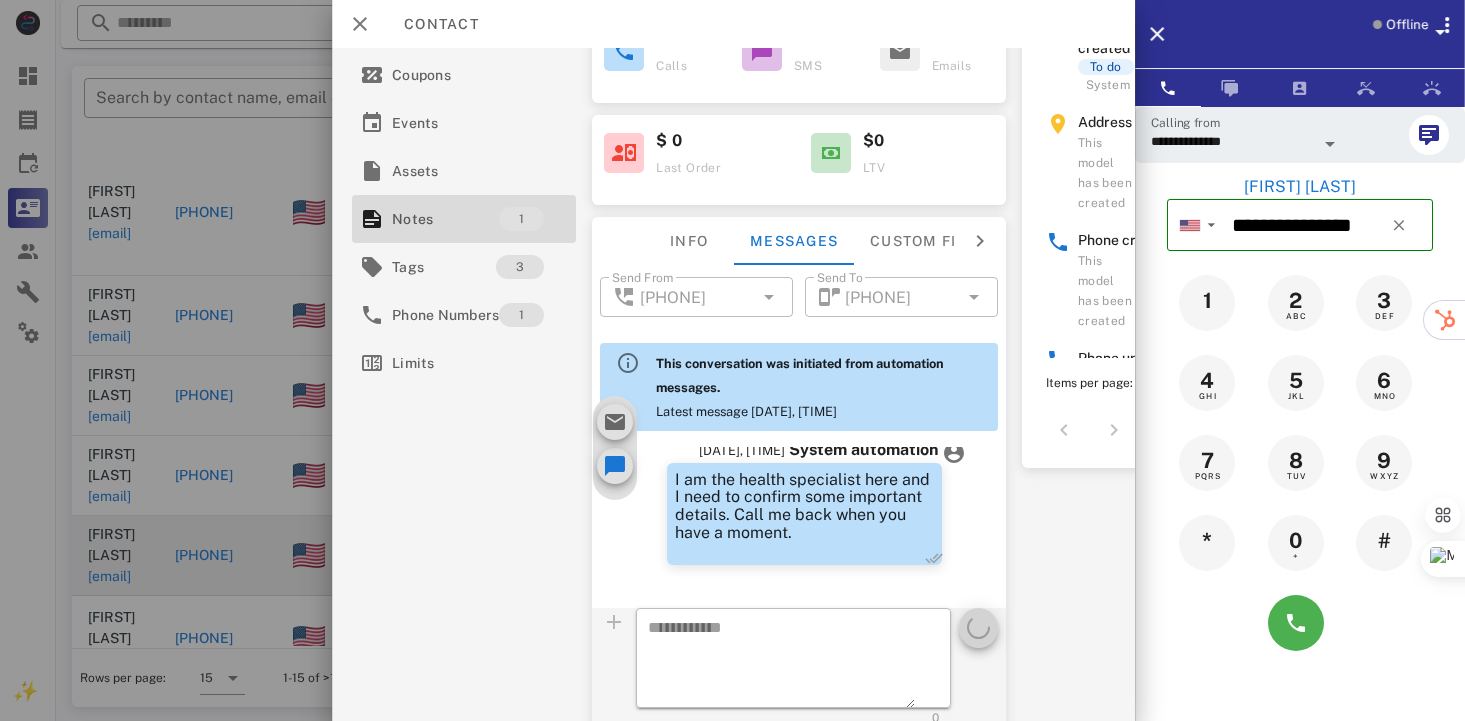 scroll, scrollTop: 0, scrollLeft: 0, axis: both 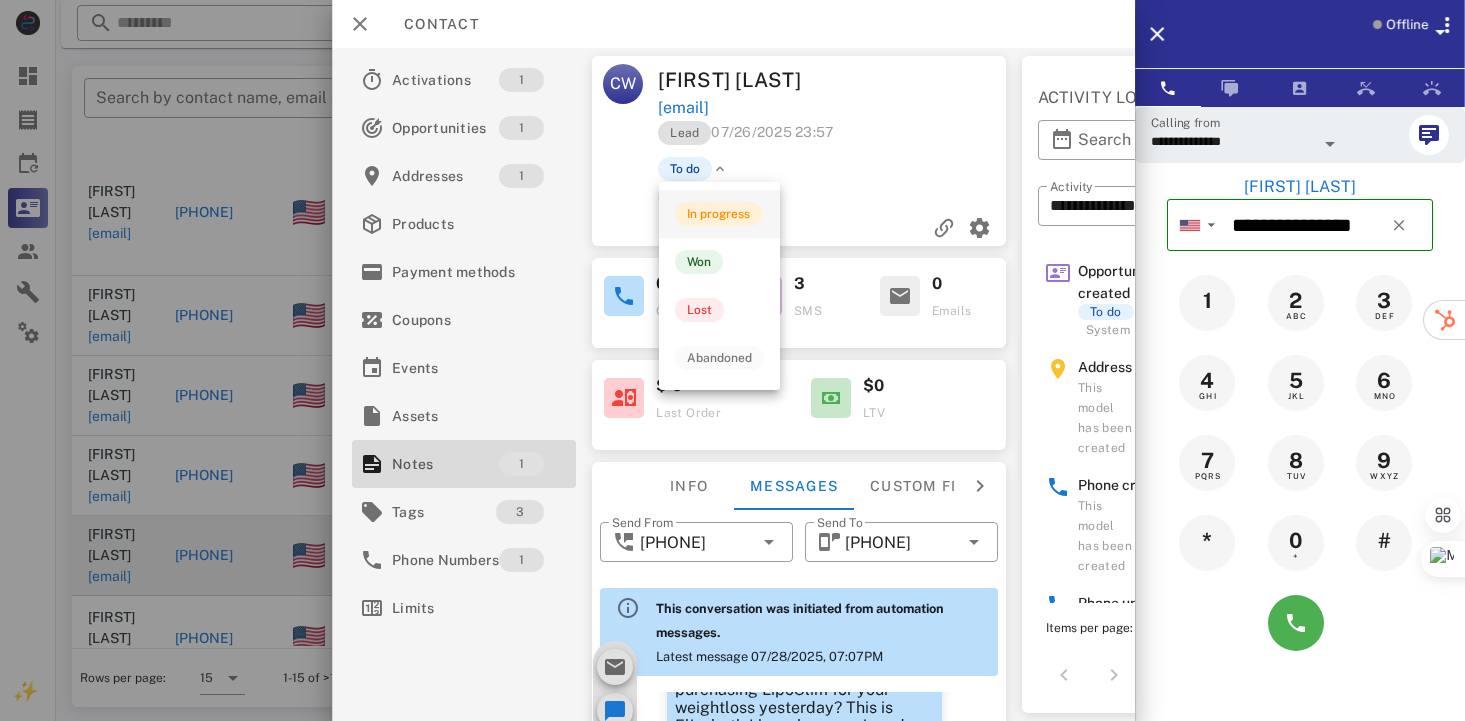 drag, startPoint x: 715, startPoint y: 168, endPoint x: 720, endPoint y: 212, distance: 44.28318 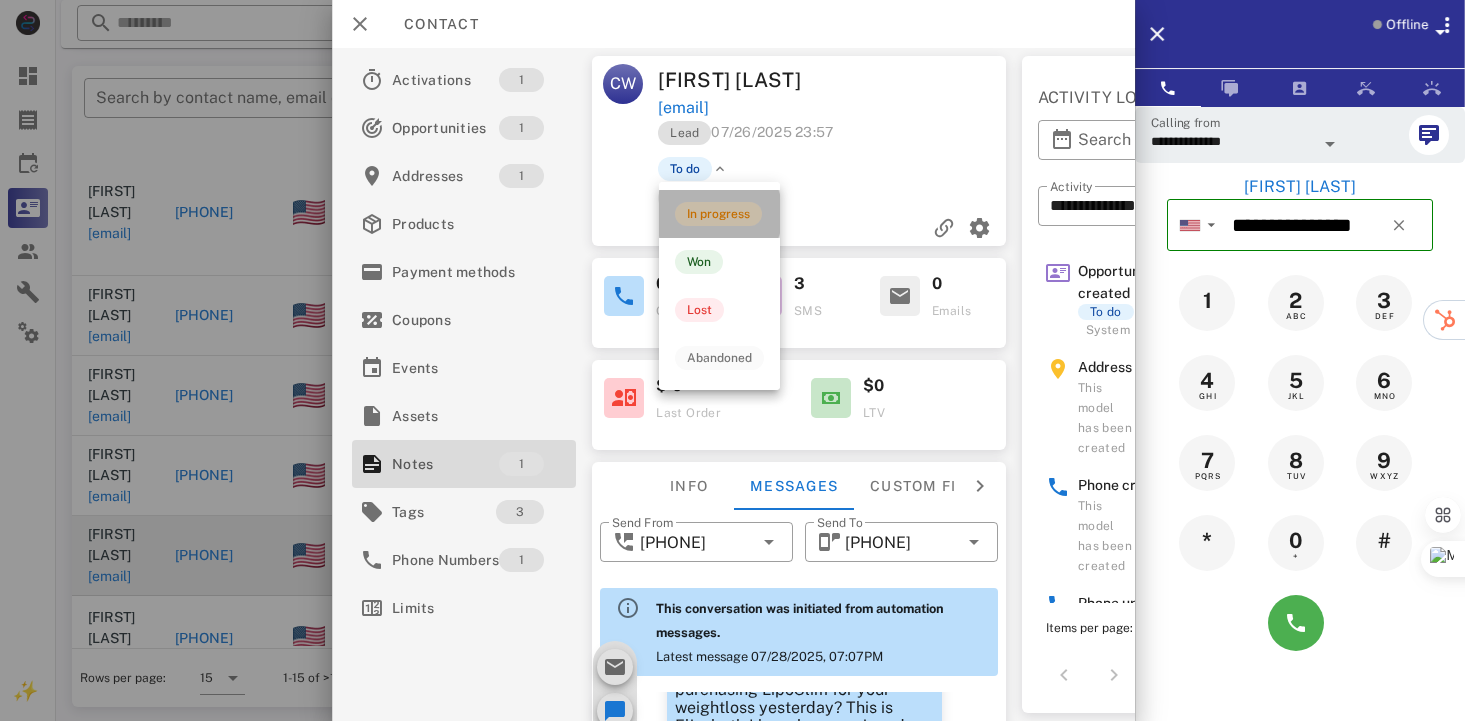 click on "In progress" at bounding box center (718, 214) 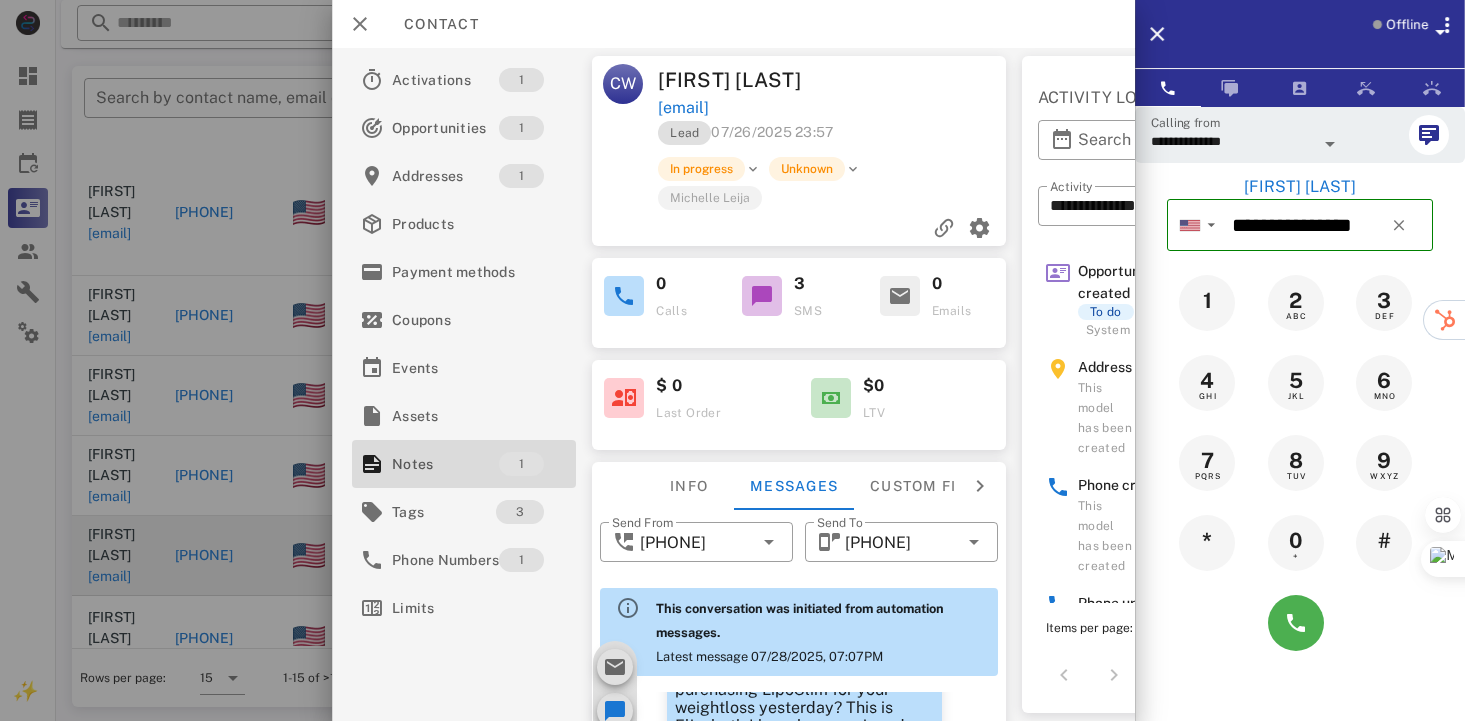 scroll, scrollTop: 271, scrollLeft: 0, axis: vertical 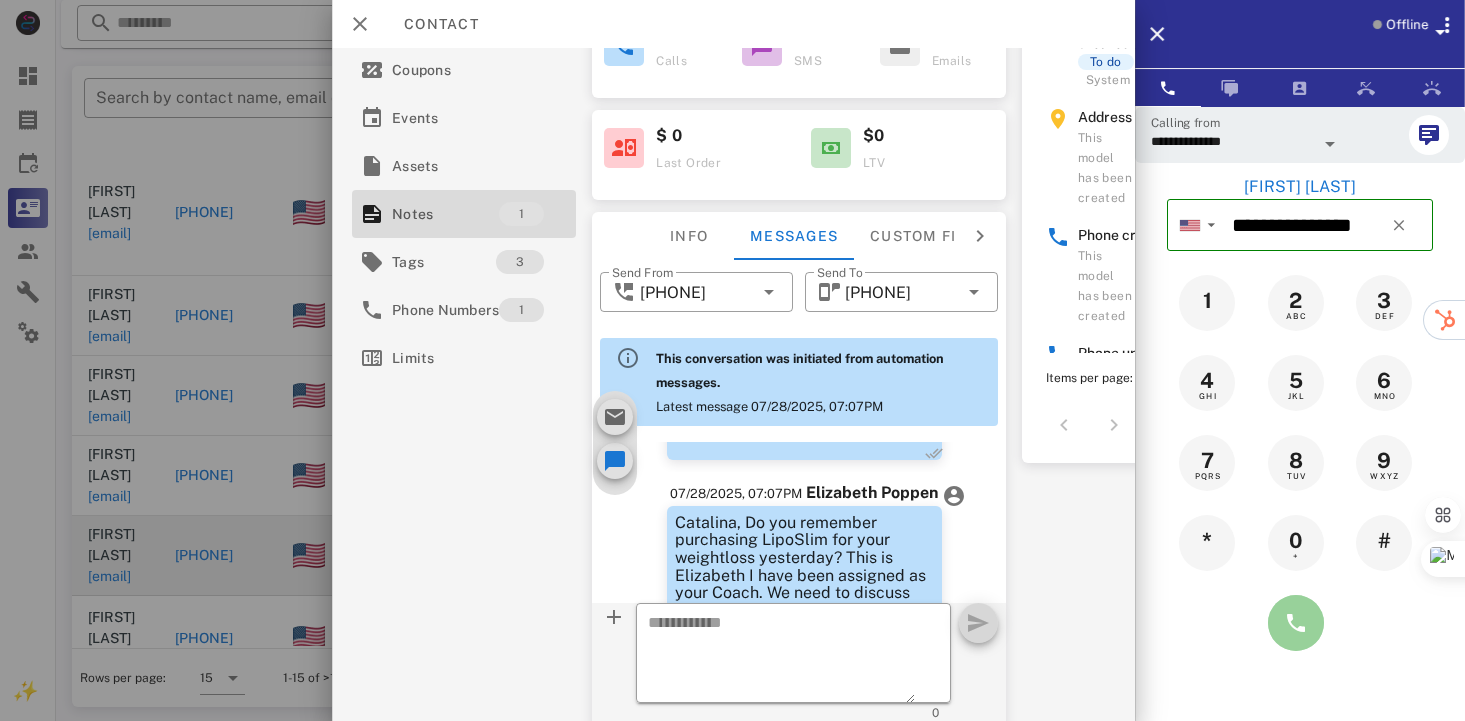click at bounding box center [1296, 623] 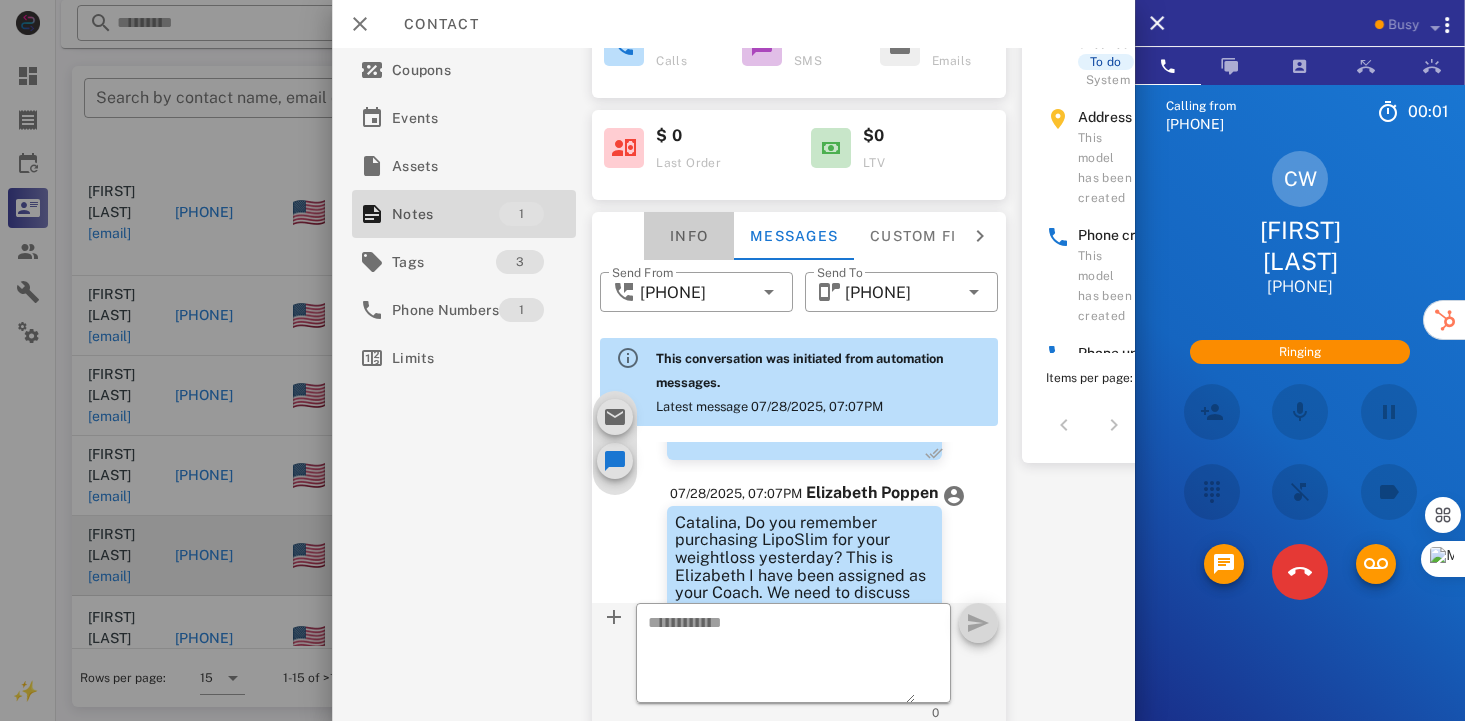 click on "Info" at bounding box center [689, 236] 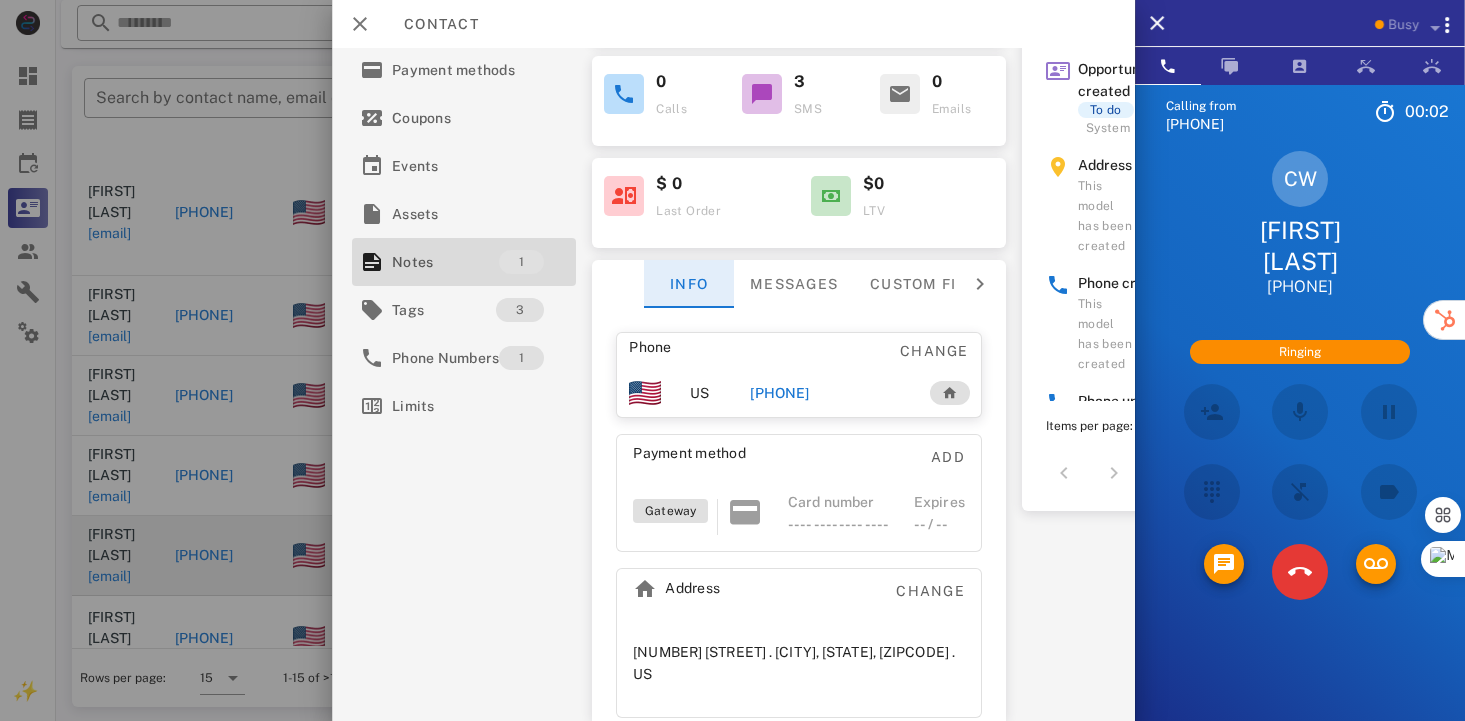 scroll, scrollTop: 215, scrollLeft: 0, axis: vertical 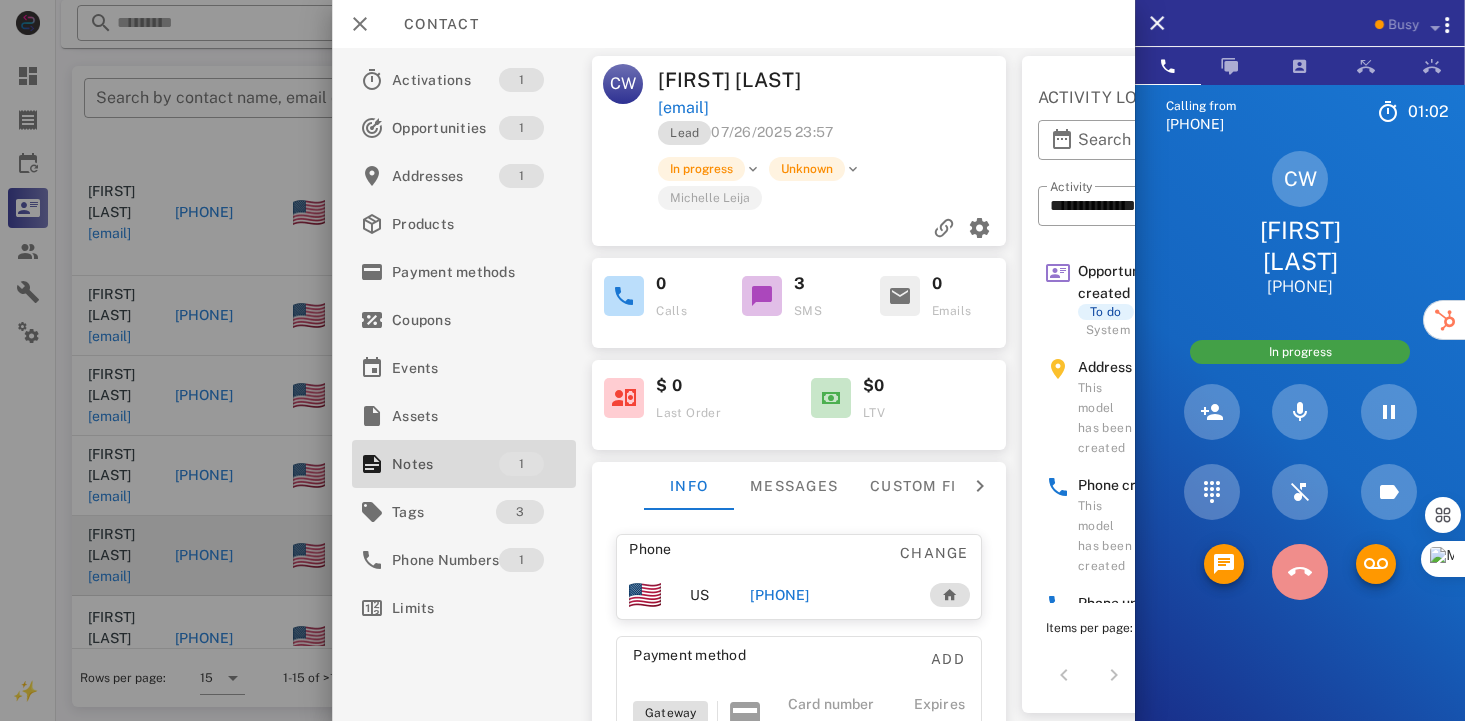 click at bounding box center (1300, 572) 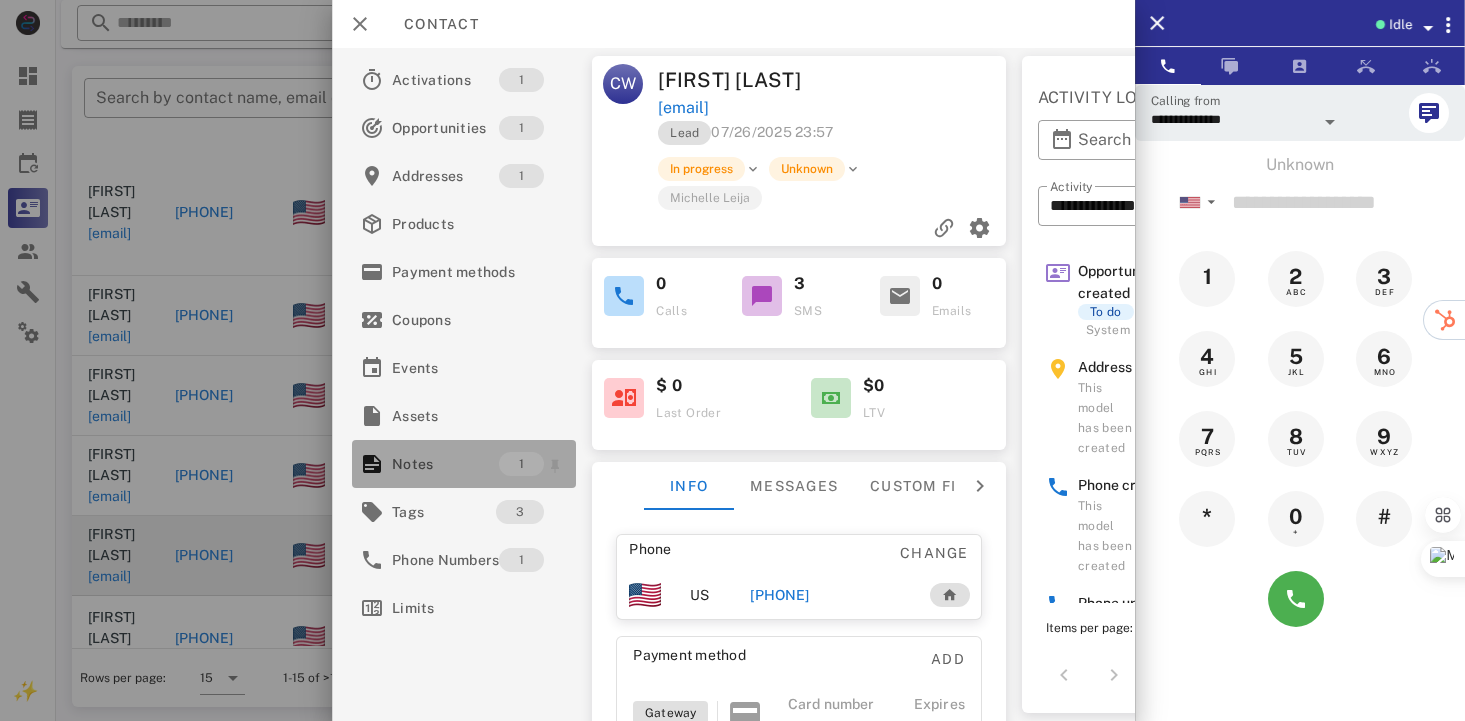 click on "Notes" at bounding box center (445, 464) 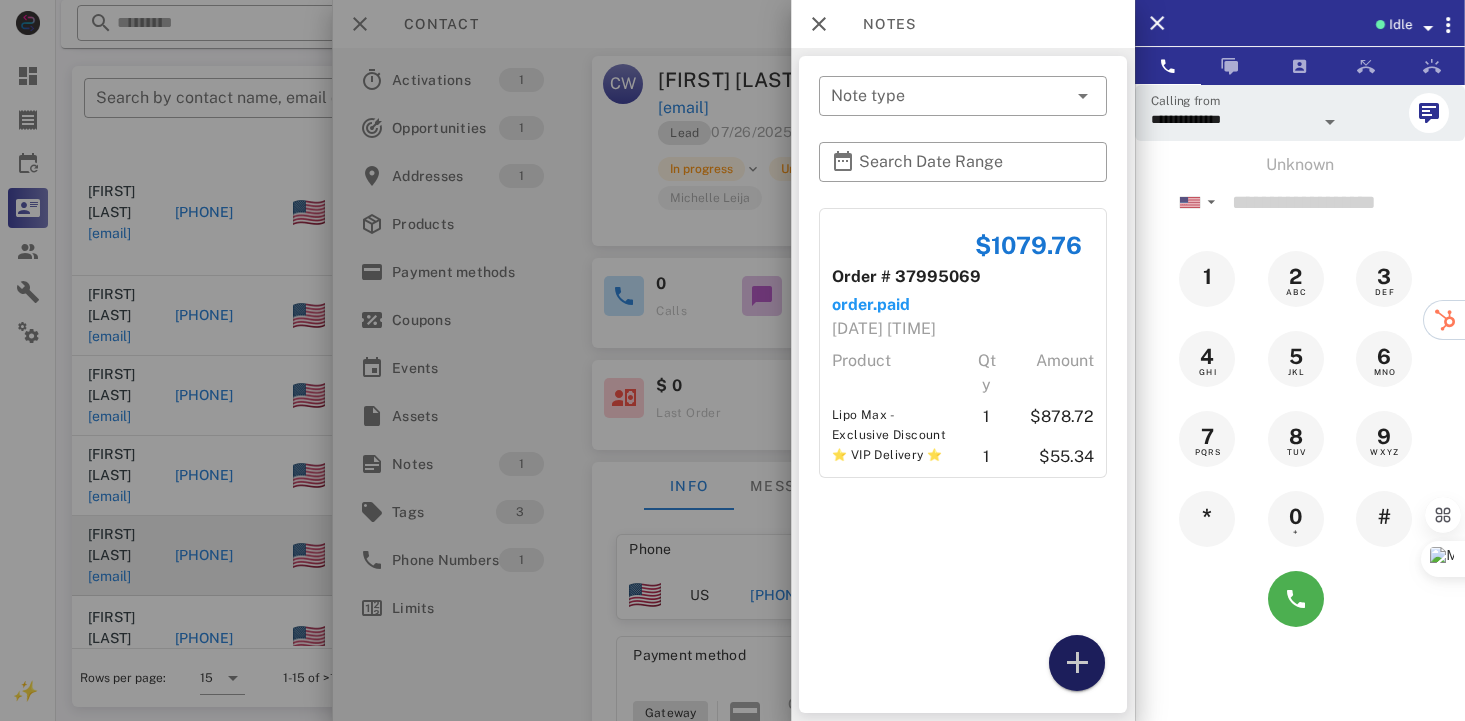 click at bounding box center (1077, 663) 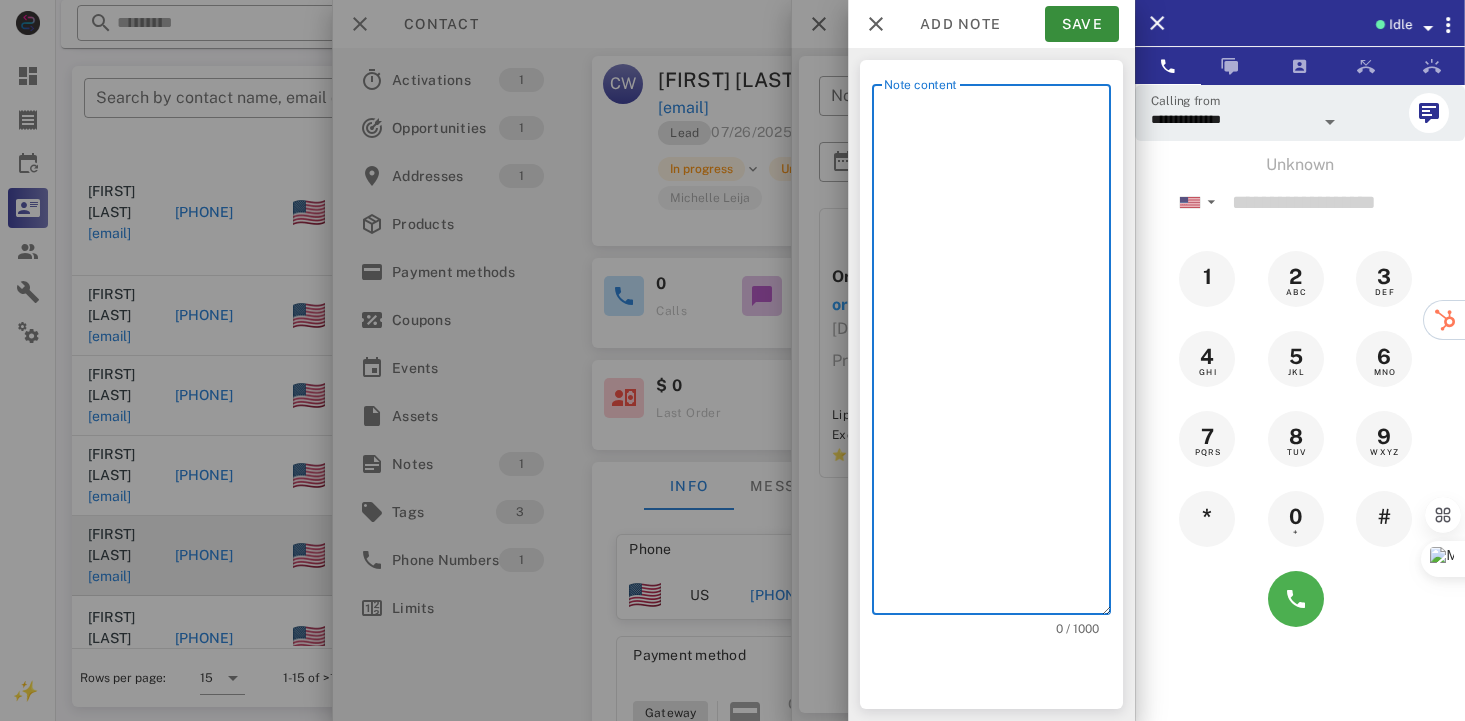 click on "Note content" at bounding box center (997, 354) 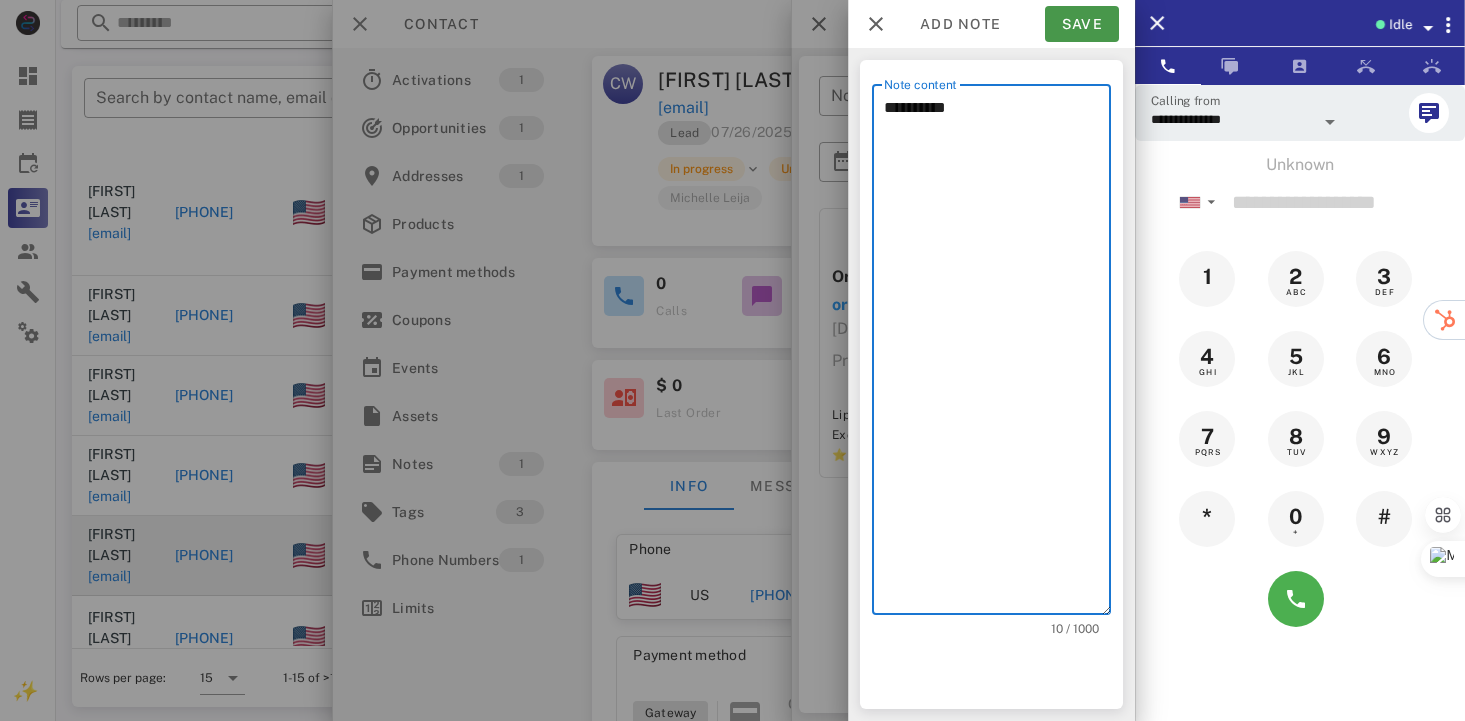type on "*********" 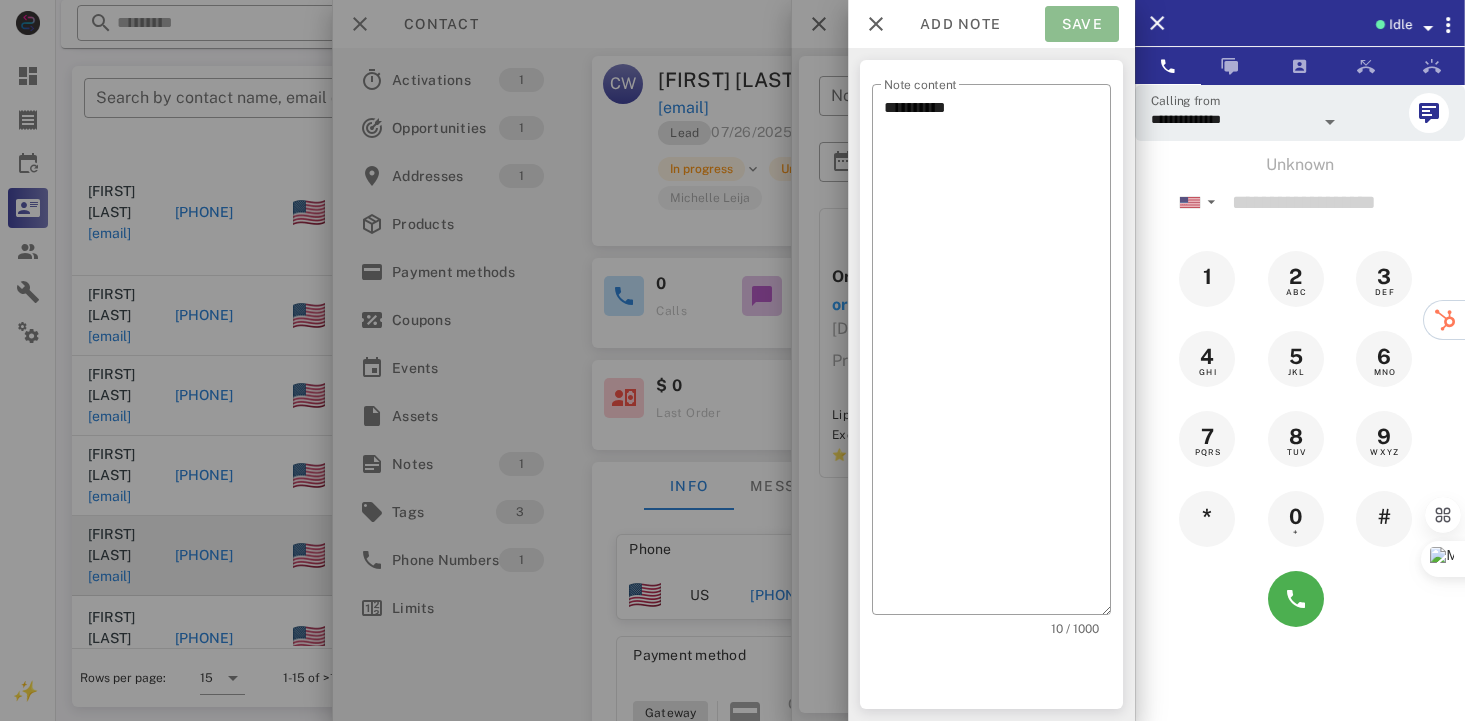 click on "Save" at bounding box center (1082, 24) 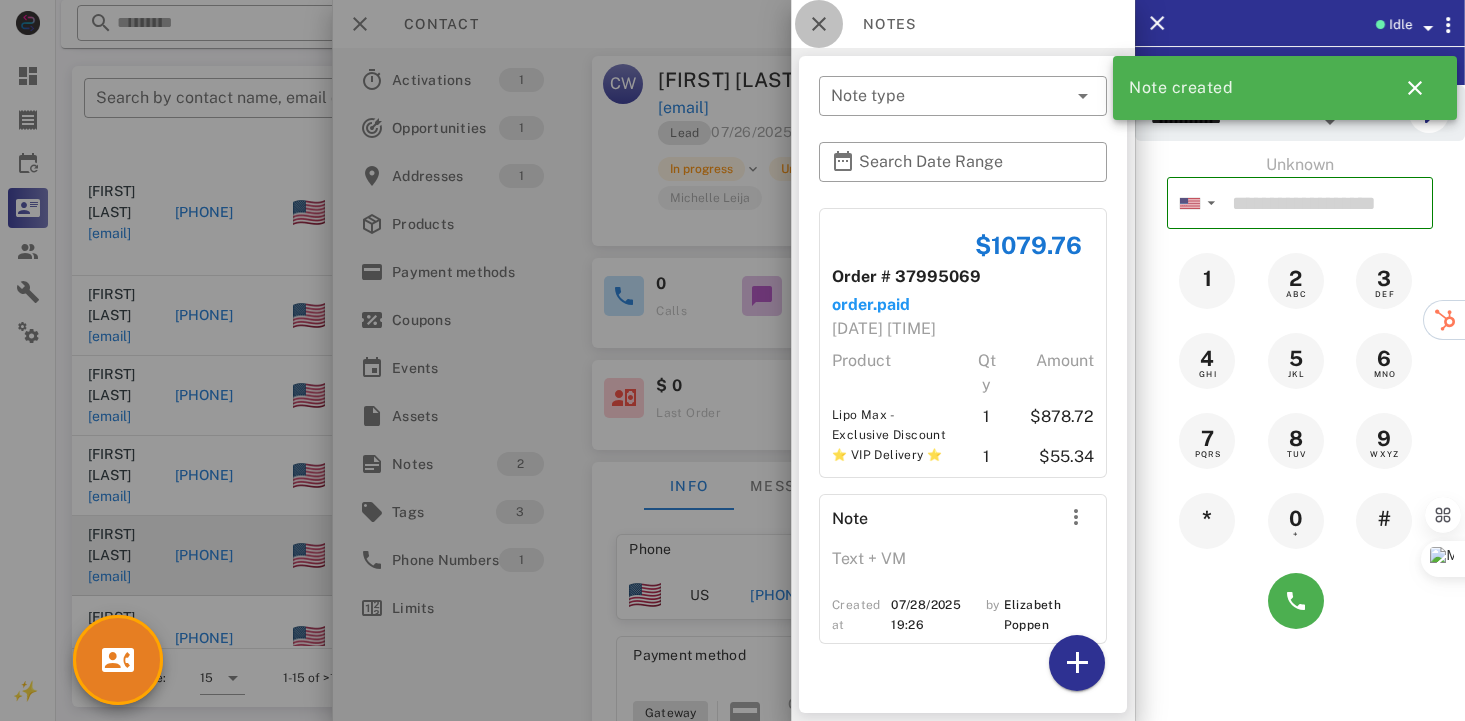 click at bounding box center (819, 24) 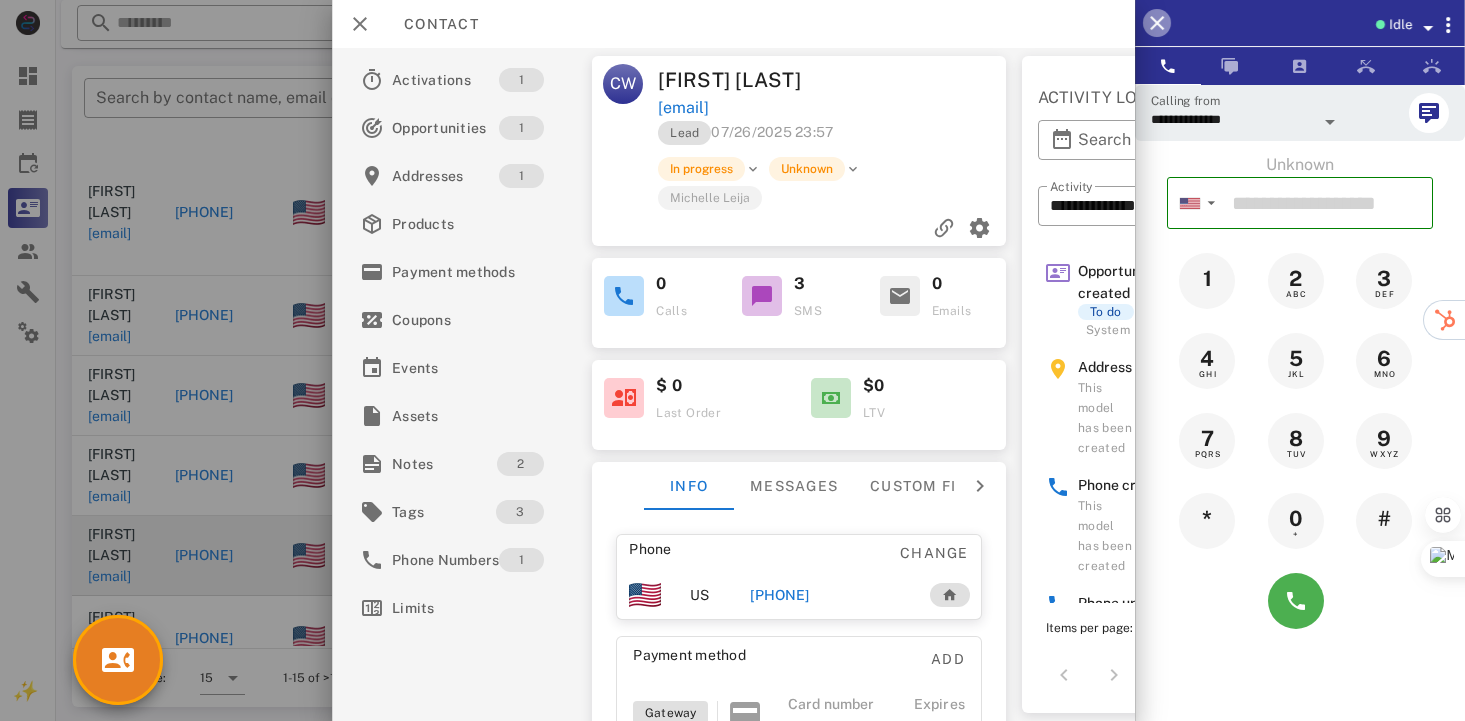 click at bounding box center [1157, 23] 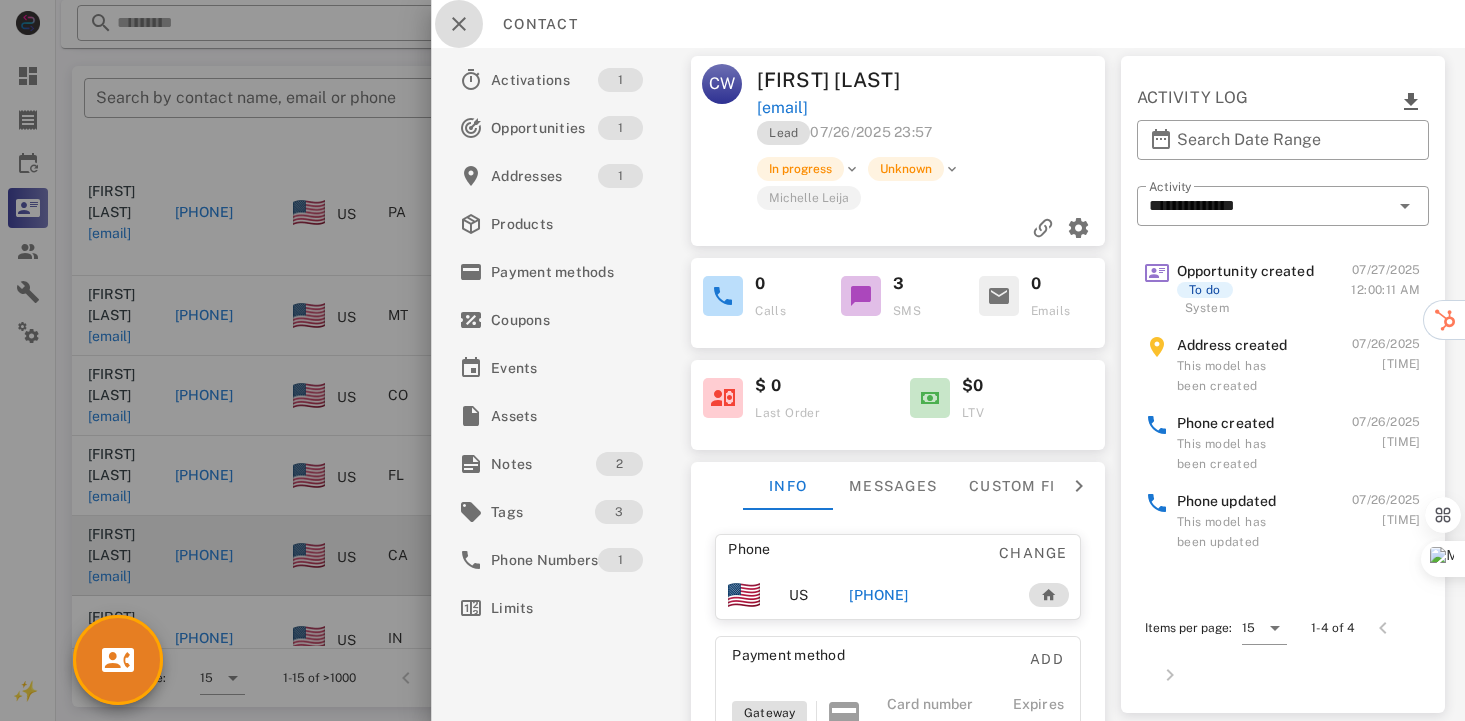 click at bounding box center [459, 24] 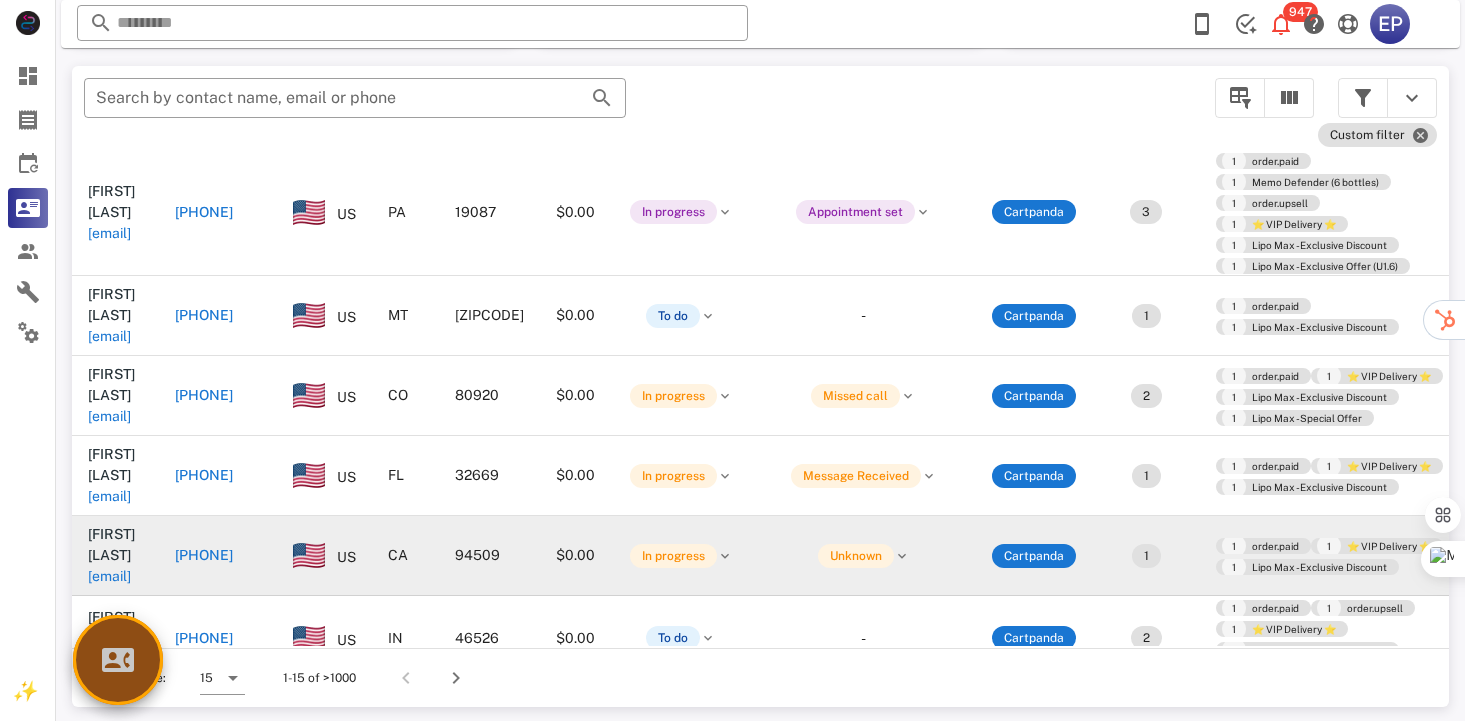 click at bounding box center [118, 660] 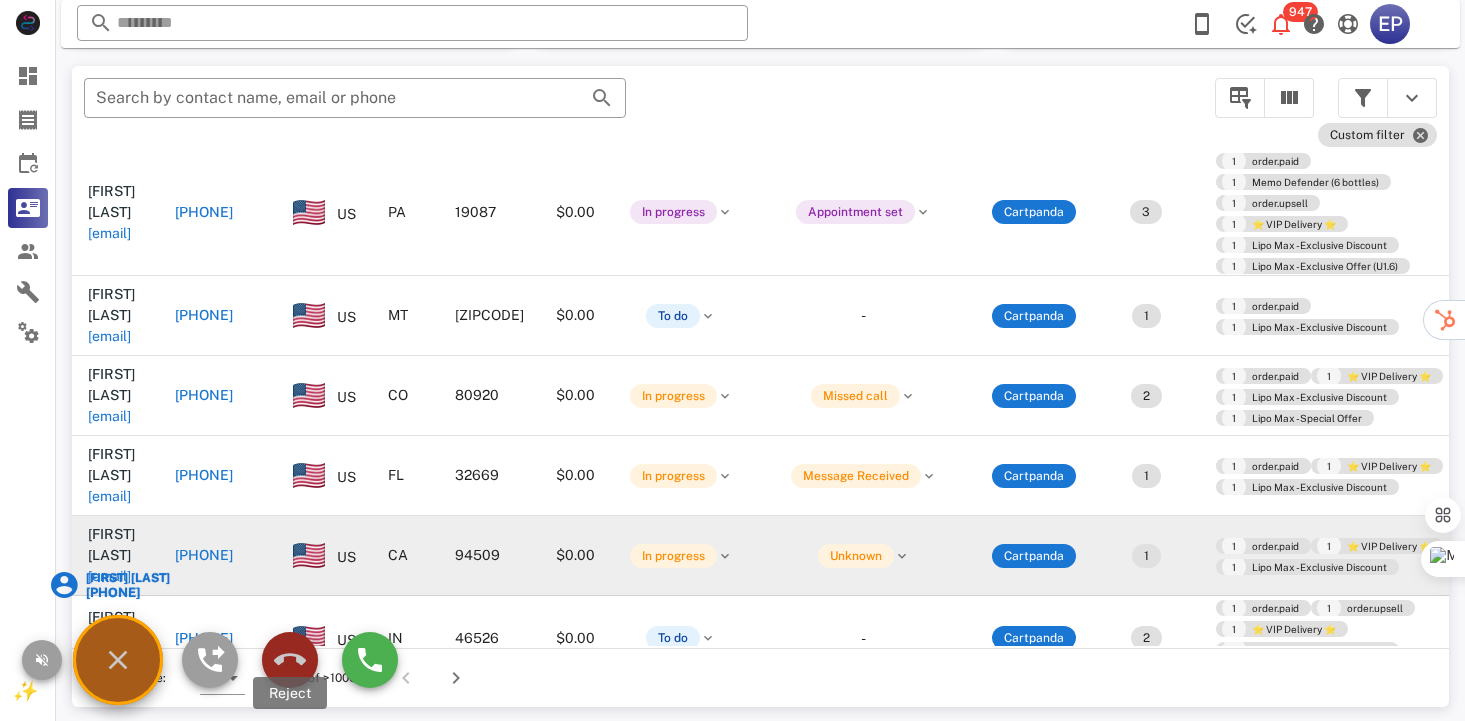 click at bounding box center [290, 660] 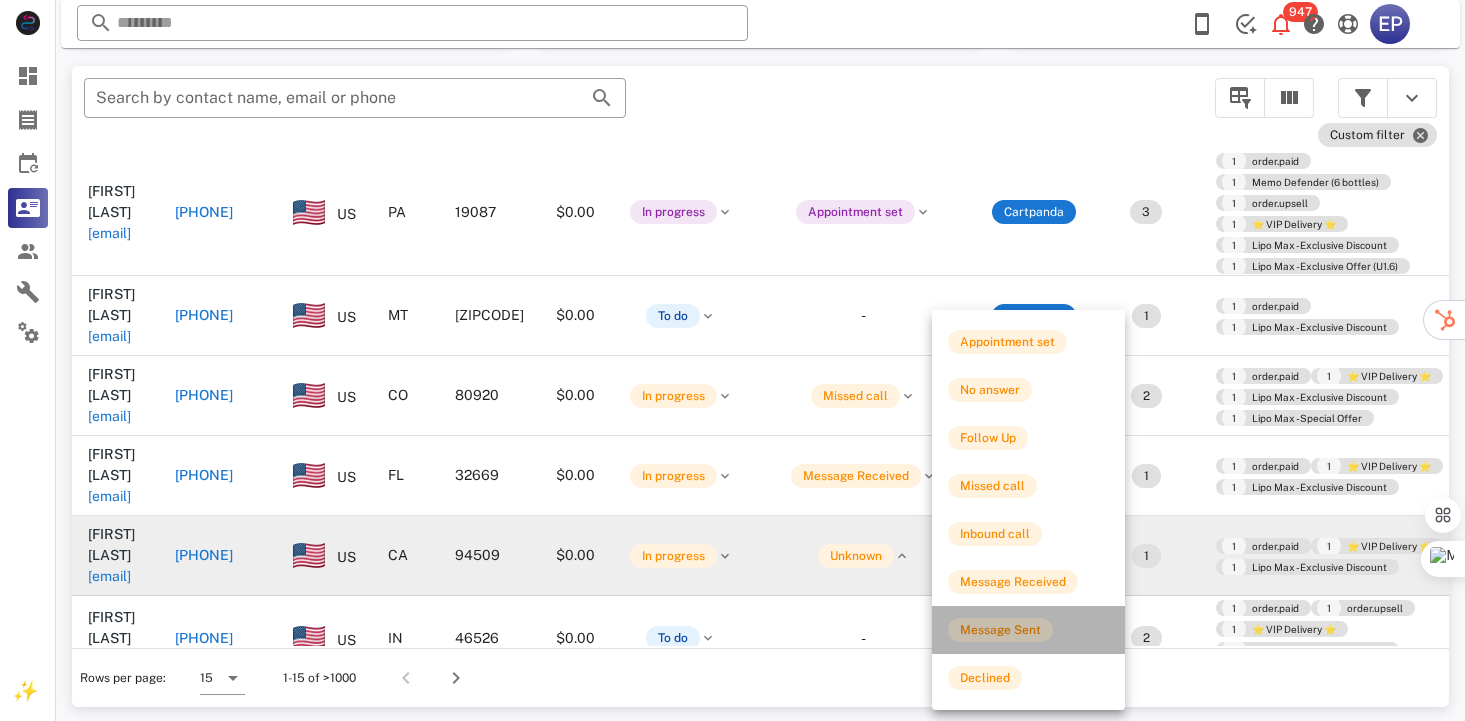 click on "Message Sent" at bounding box center (1028, 630) 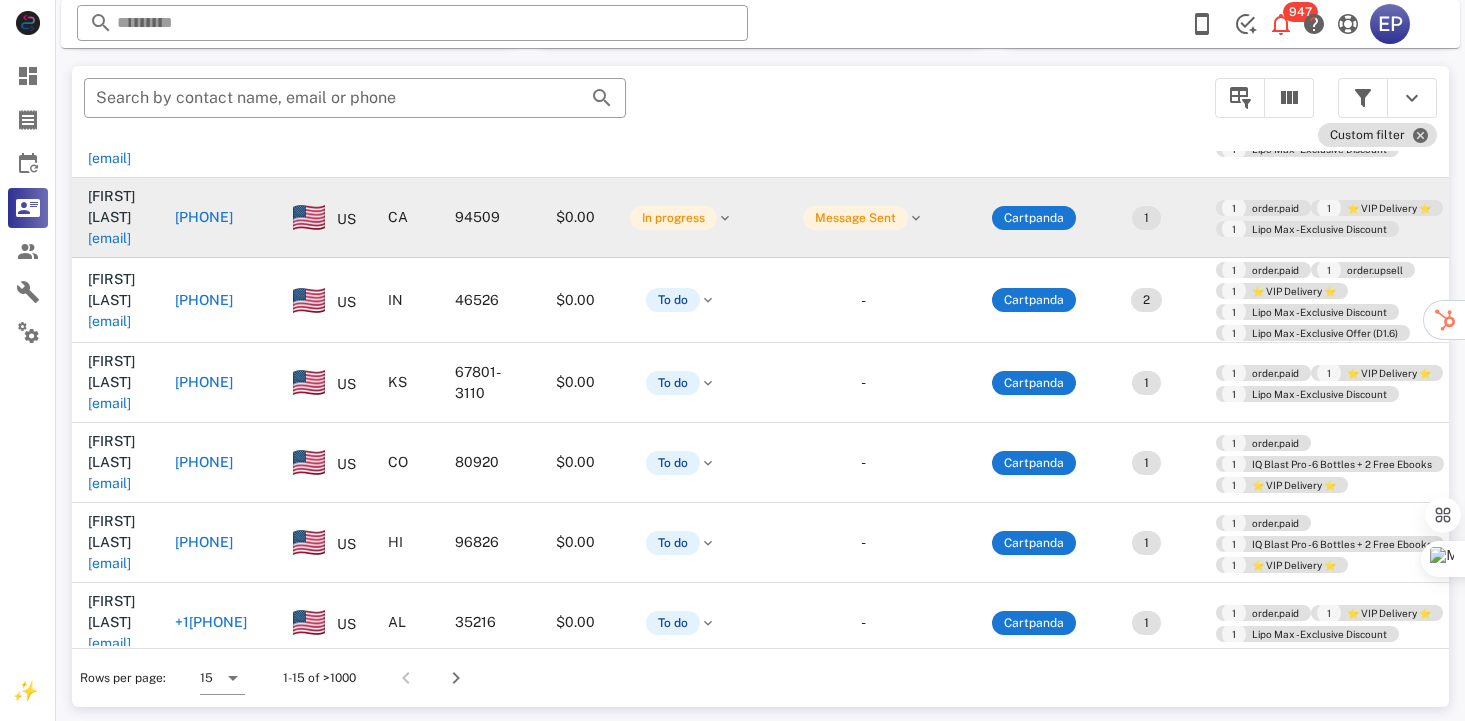scroll, scrollTop: 400, scrollLeft: 0, axis: vertical 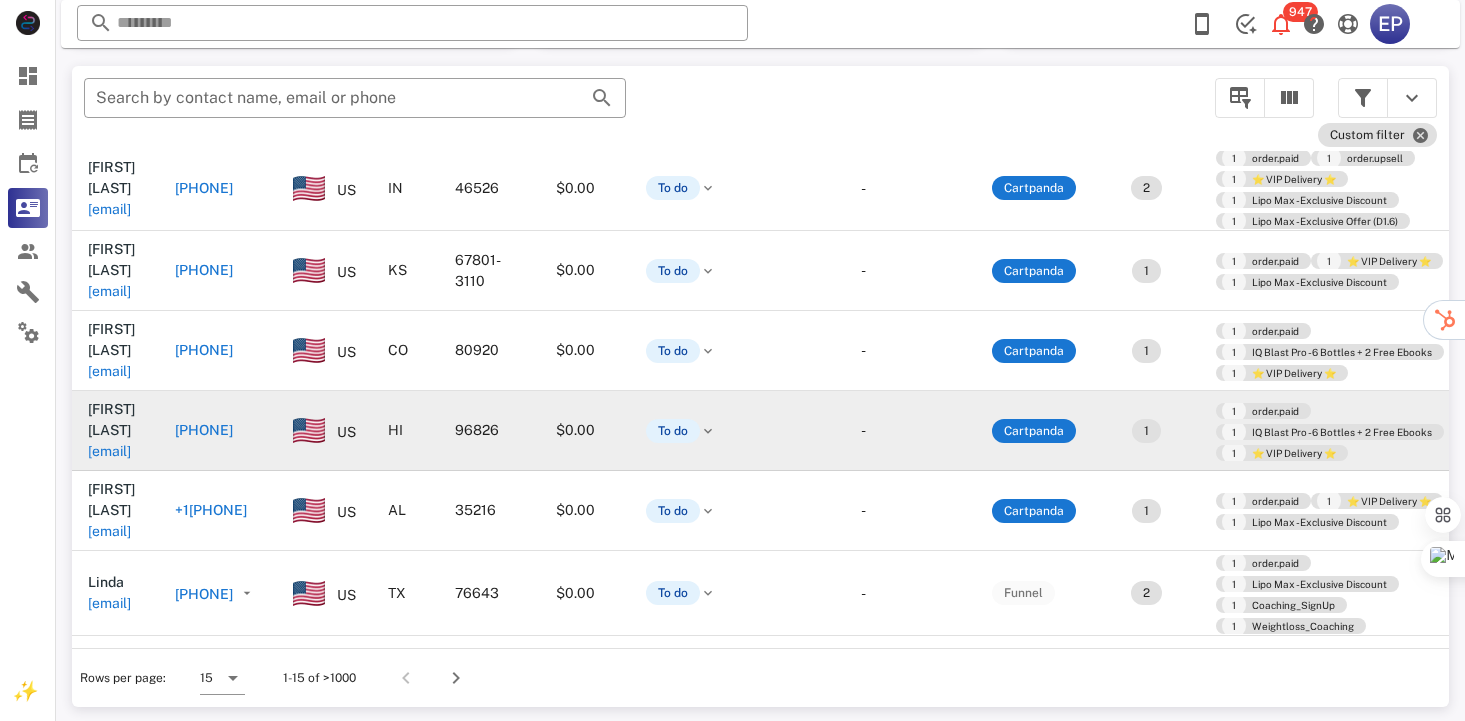 click on "[PHONE]" at bounding box center [204, 430] 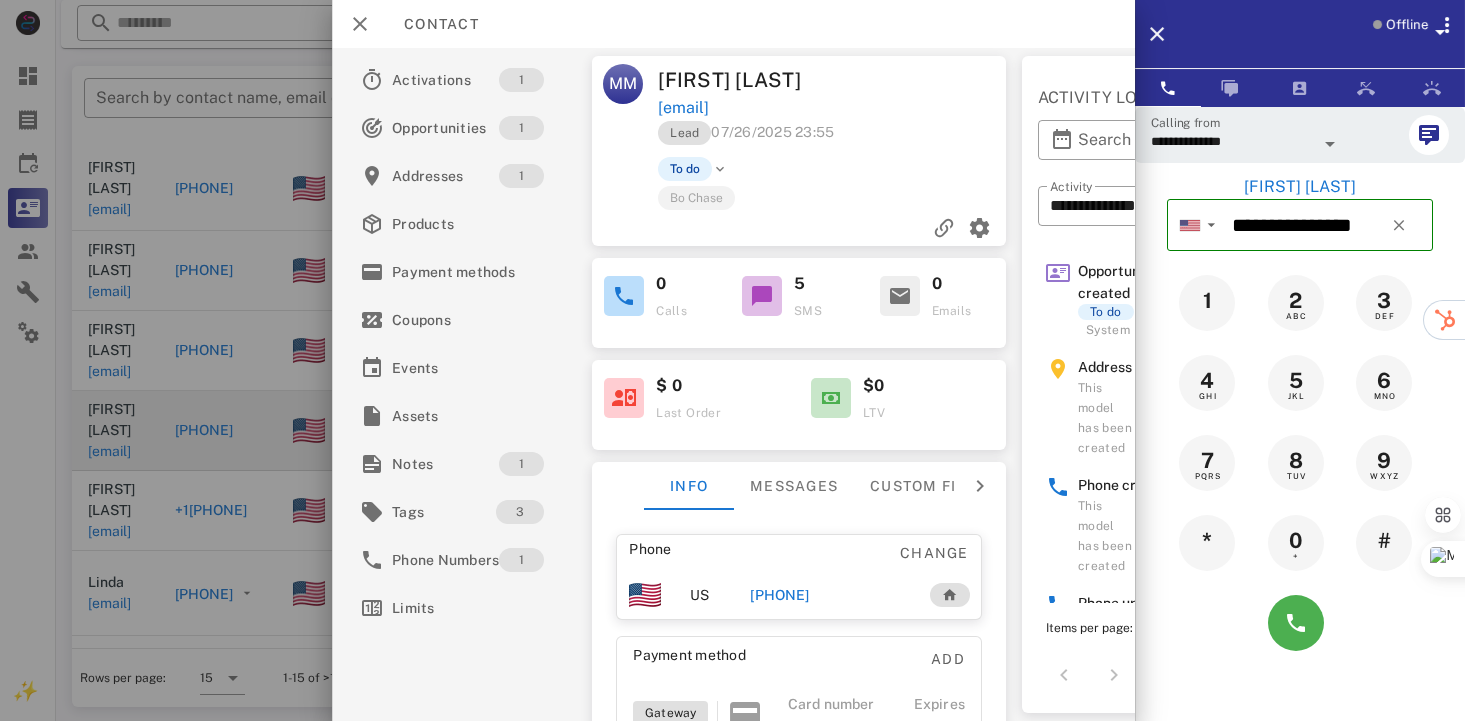 scroll, scrollTop: 215, scrollLeft: 0, axis: vertical 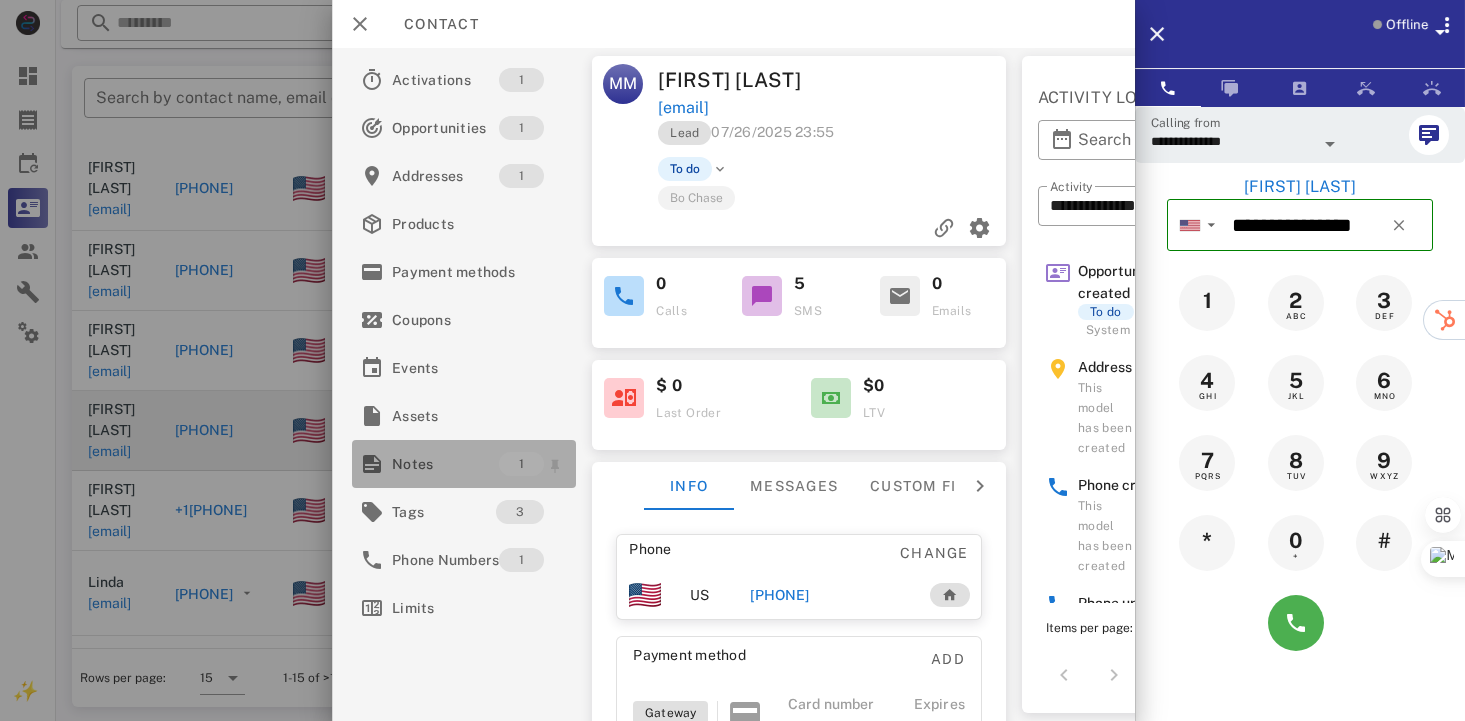 click on "Notes" at bounding box center [445, 464] 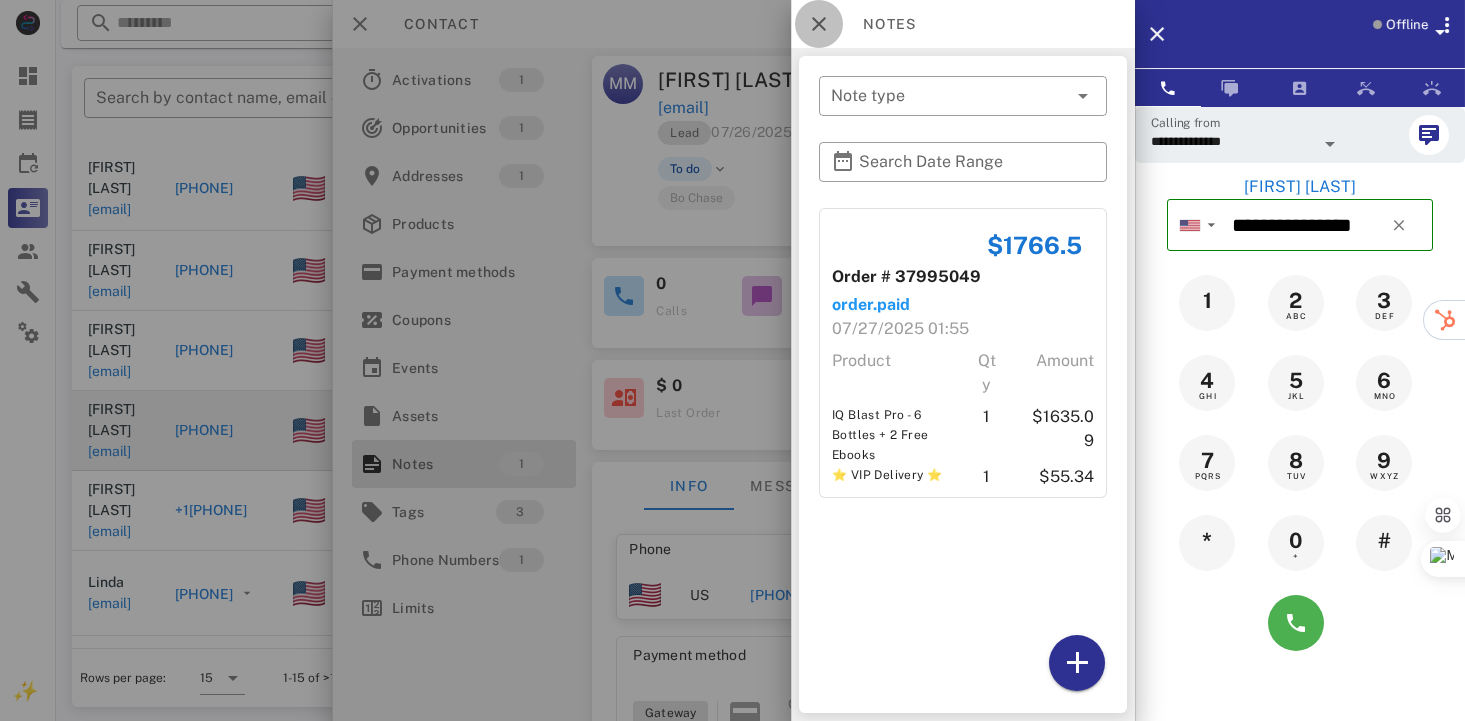 click at bounding box center (819, 24) 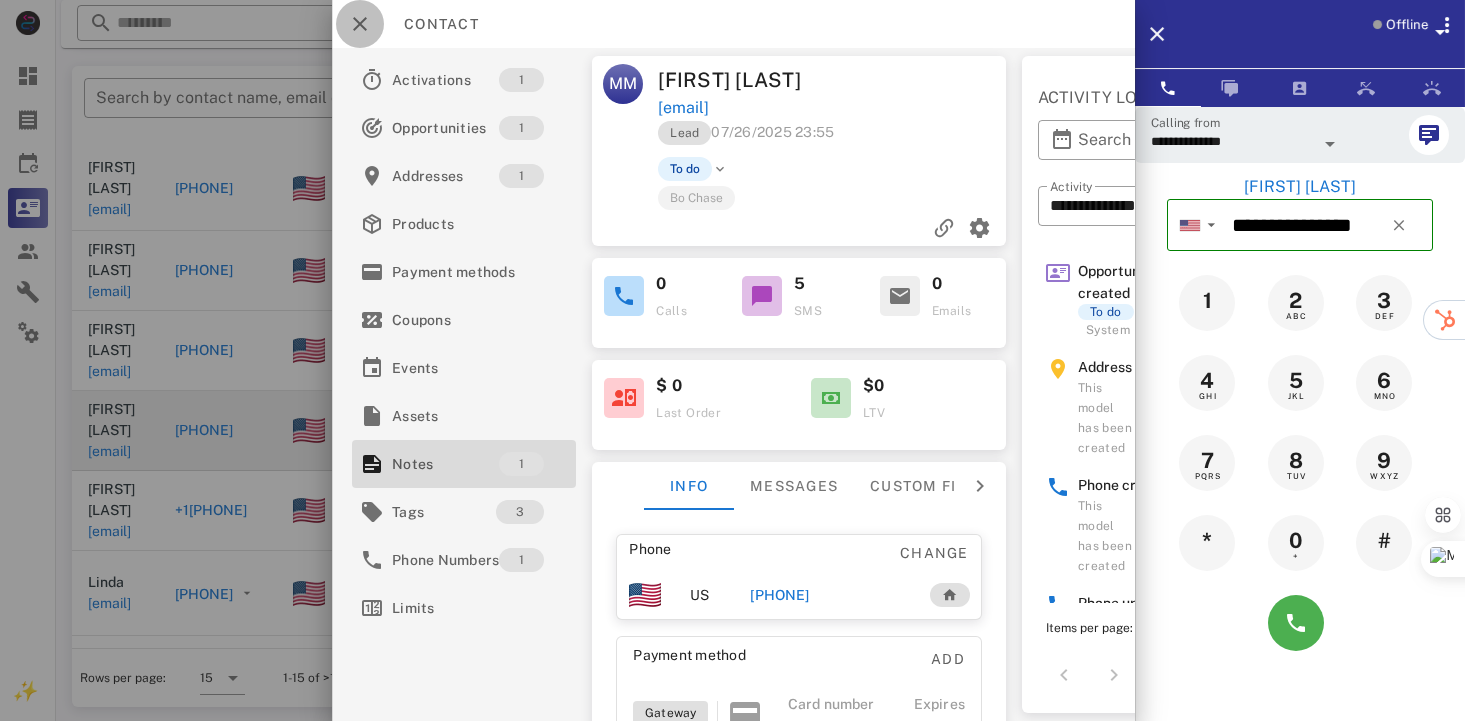 click at bounding box center (360, 24) 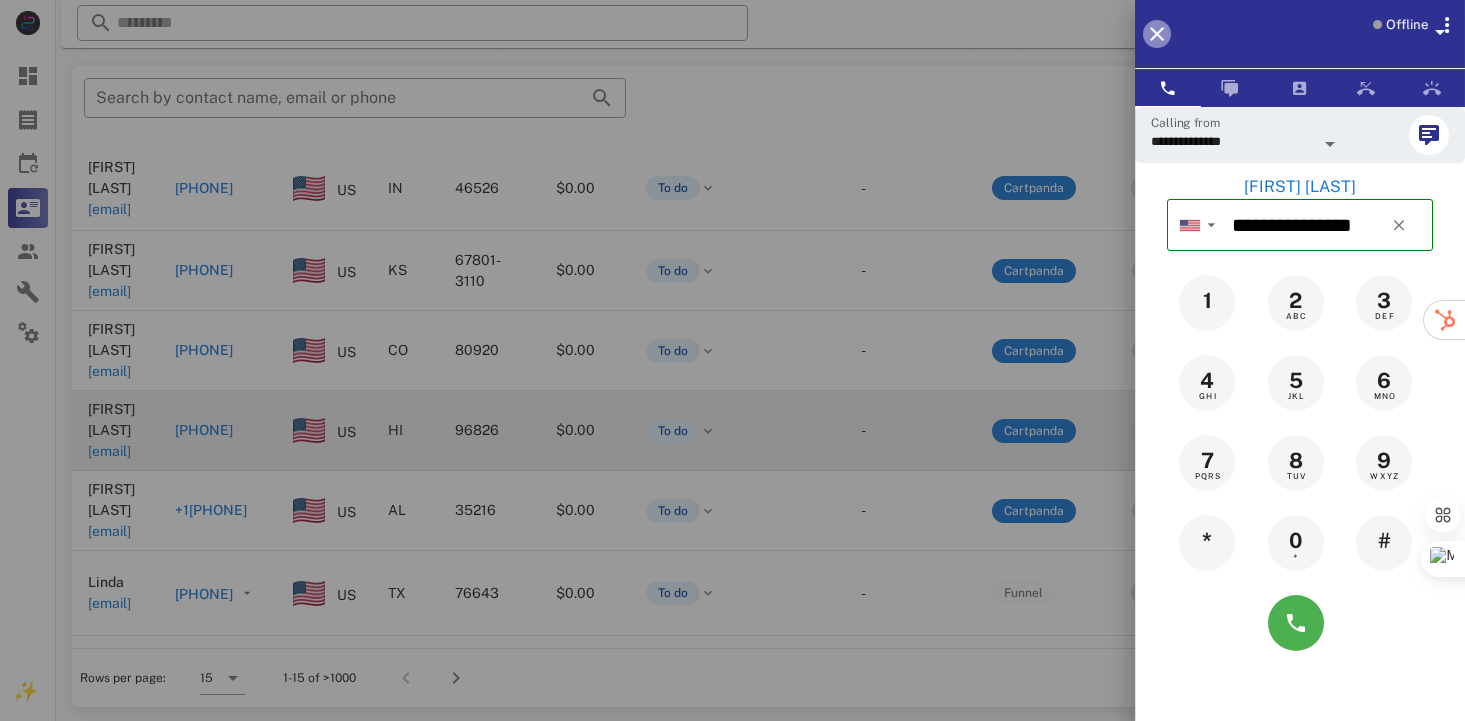 click at bounding box center [1157, 34] 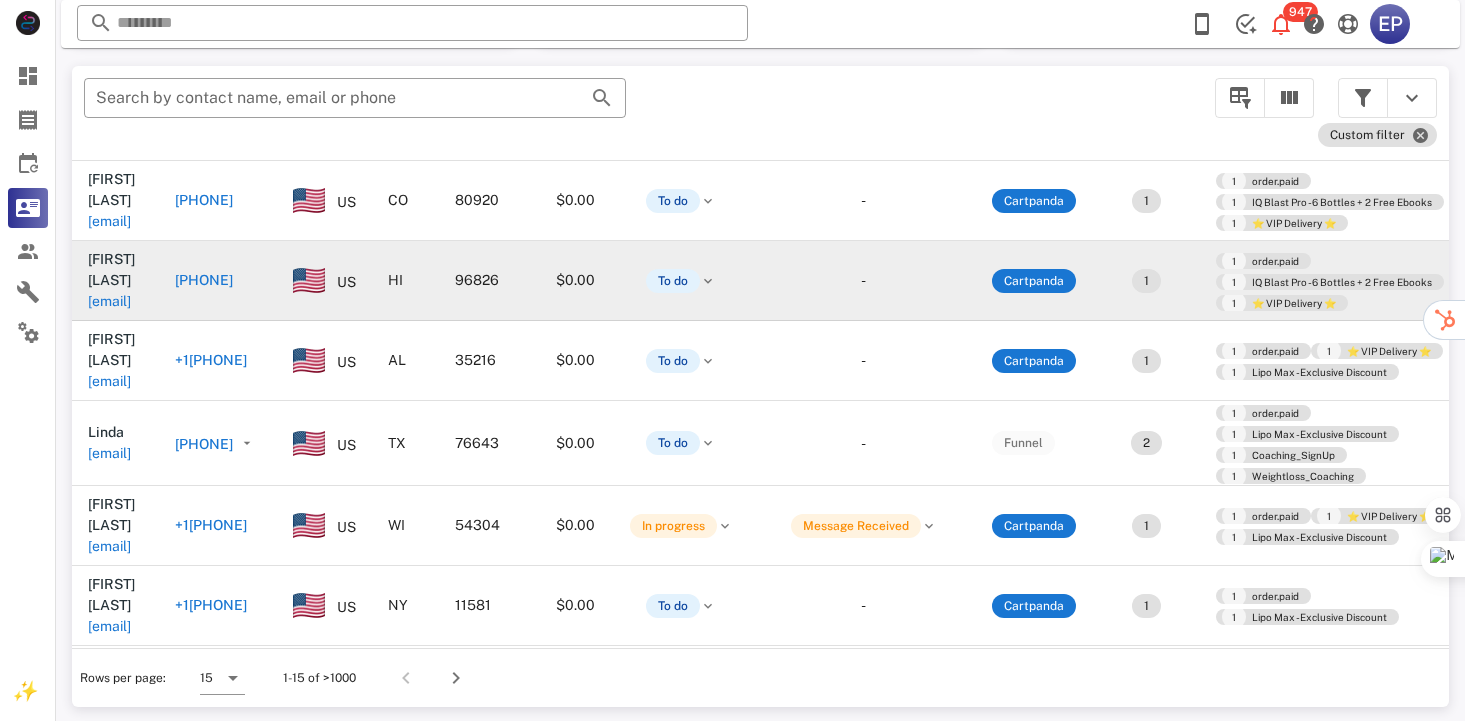 scroll, scrollTop: 680, scrollLeft: 0, axis: vertical 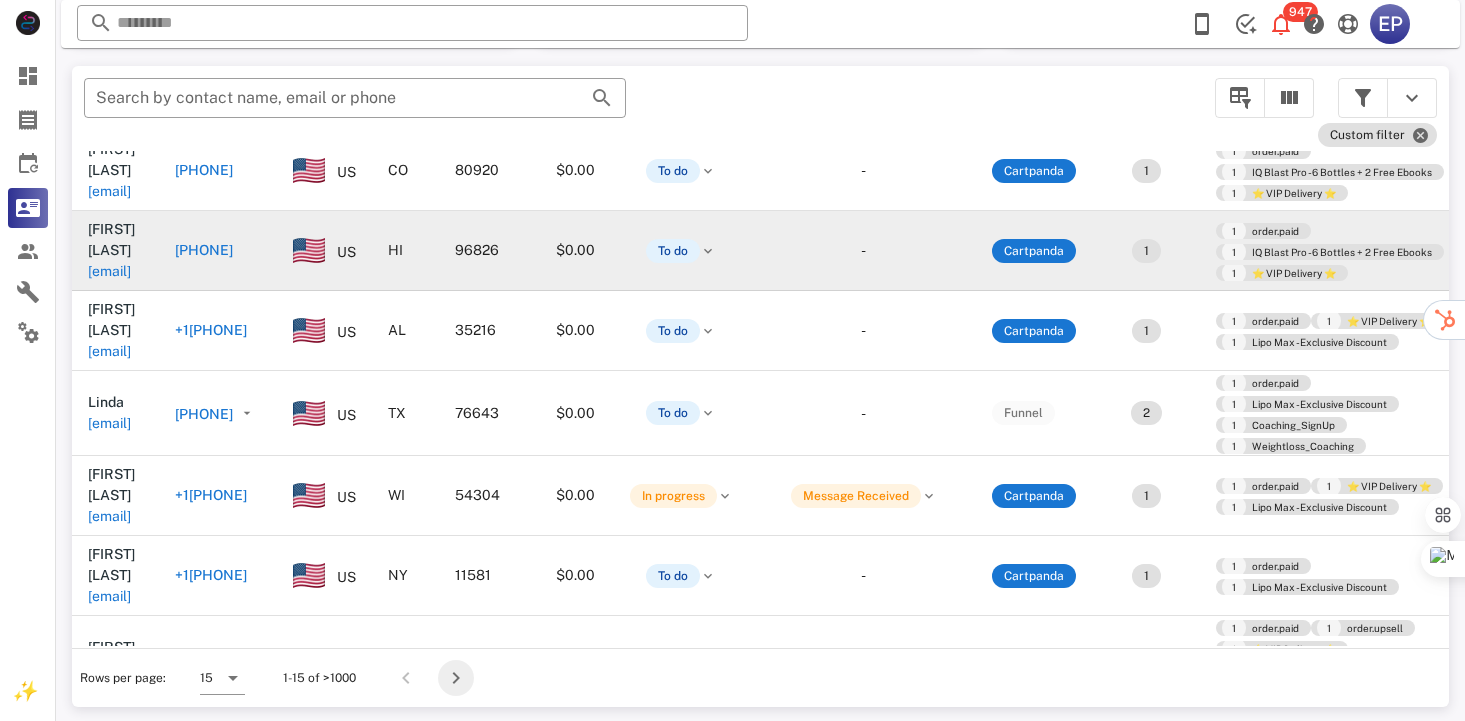 click at bounding box center (456, 678) 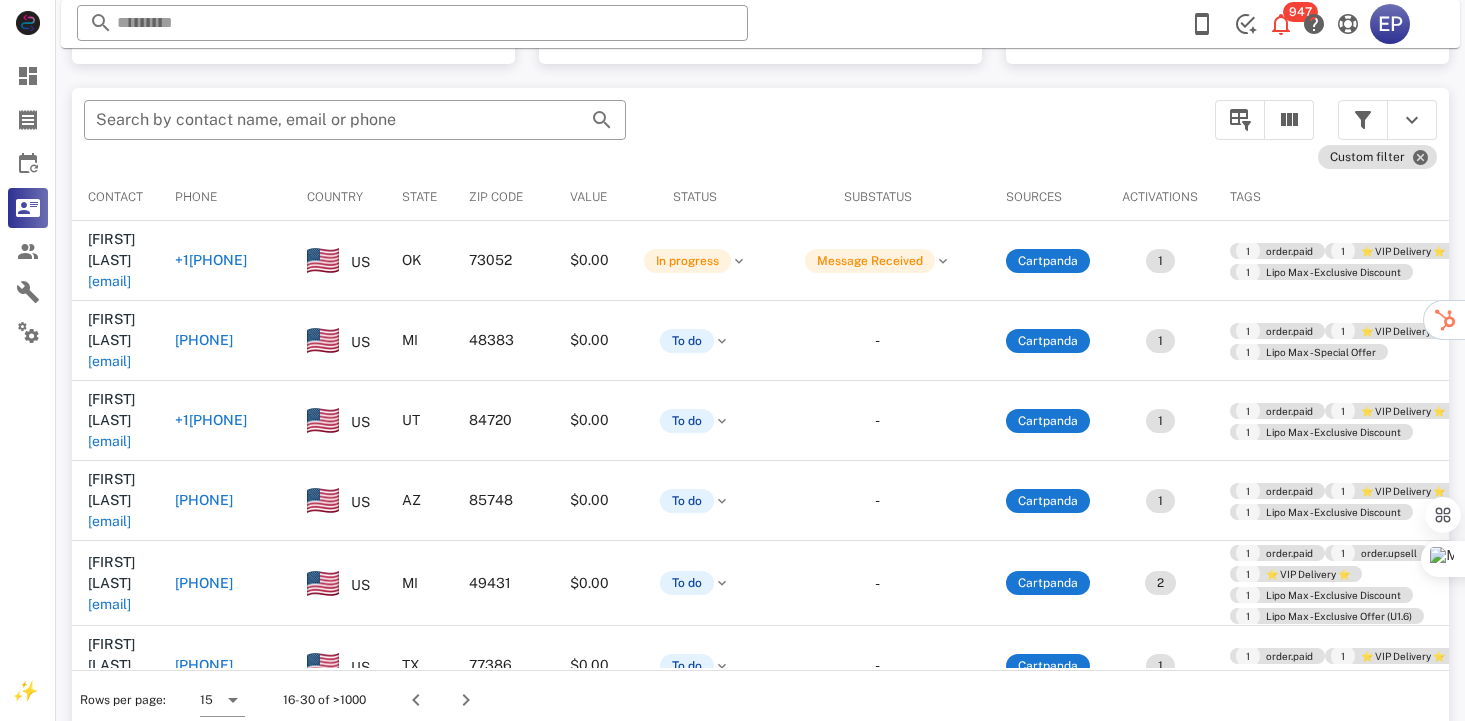 scroll, scrollTop: 378, scrollLeft: 0, axis: vertical 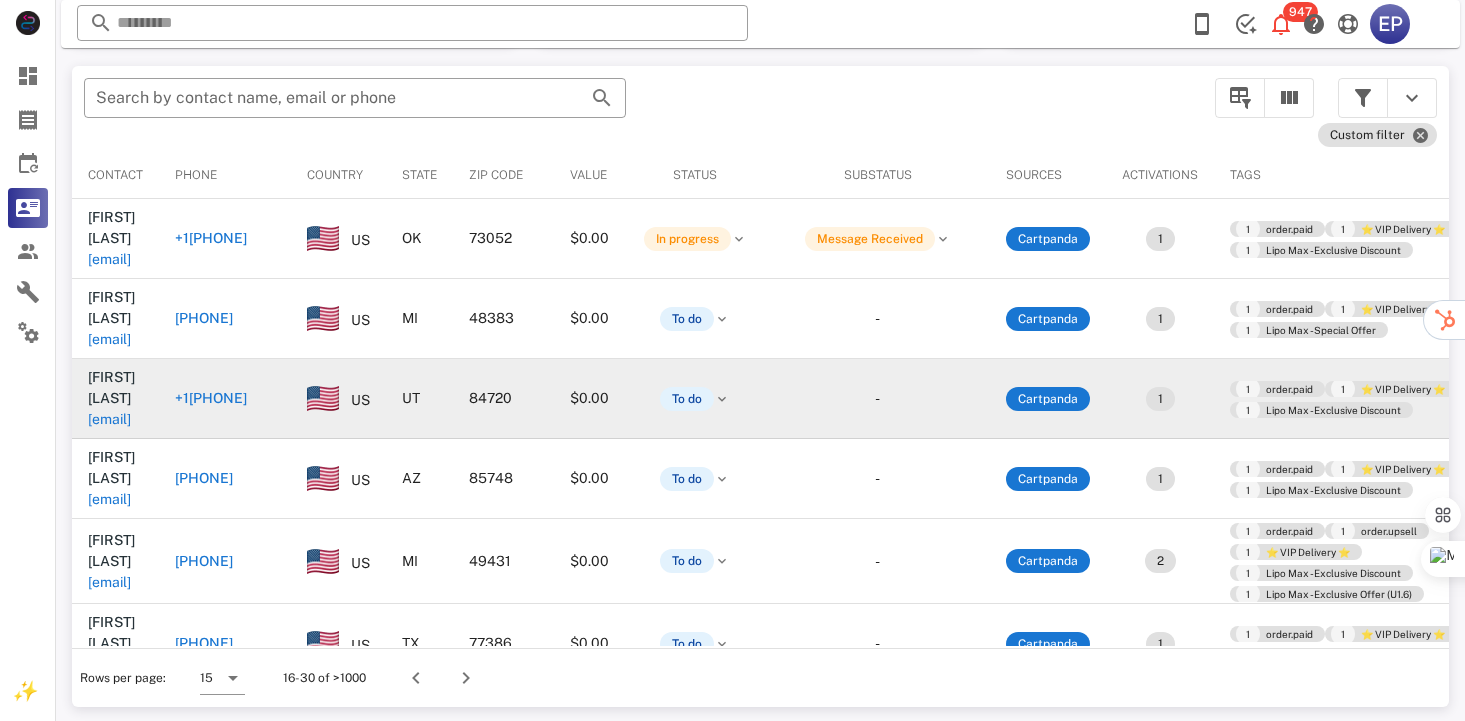 click on "+1[PHONE]" at bounding box center [211, 398] 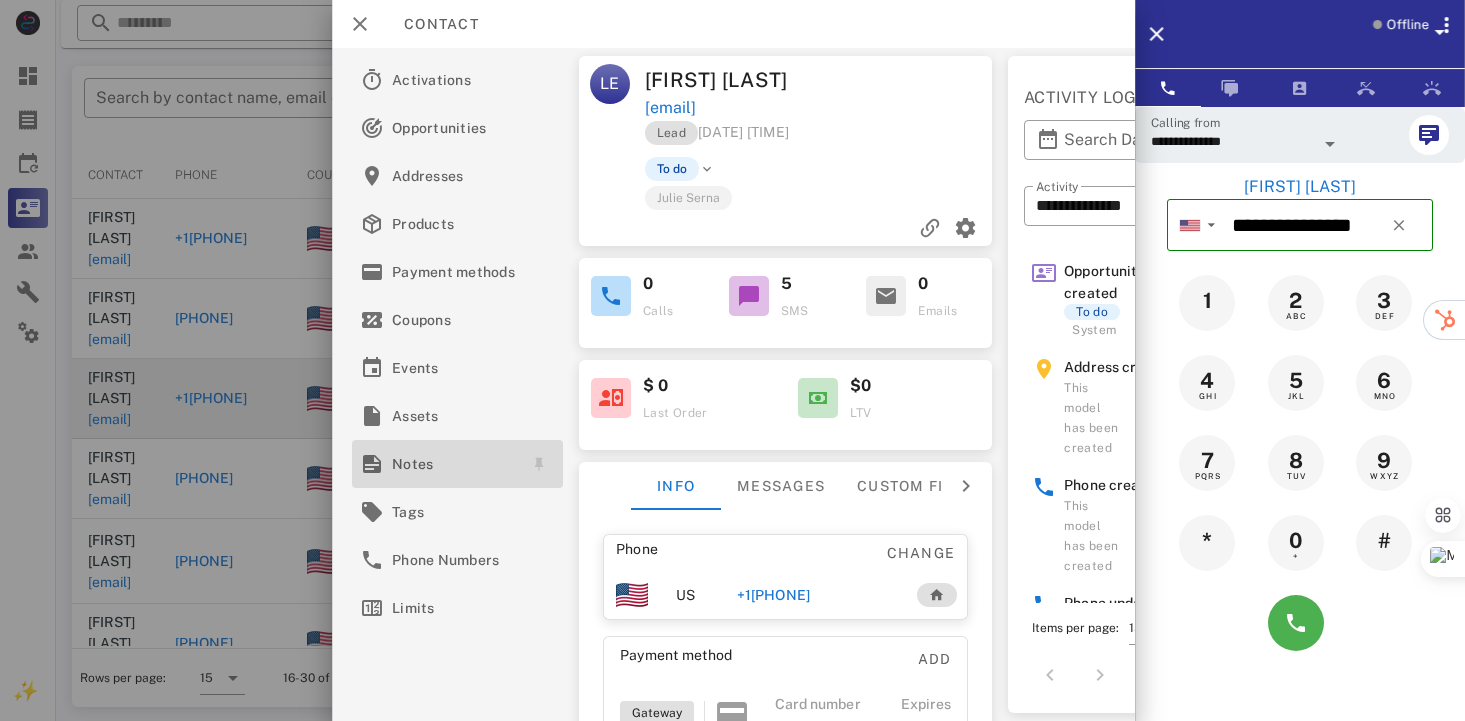 click on "Notes" at bounding box center [453, 464] 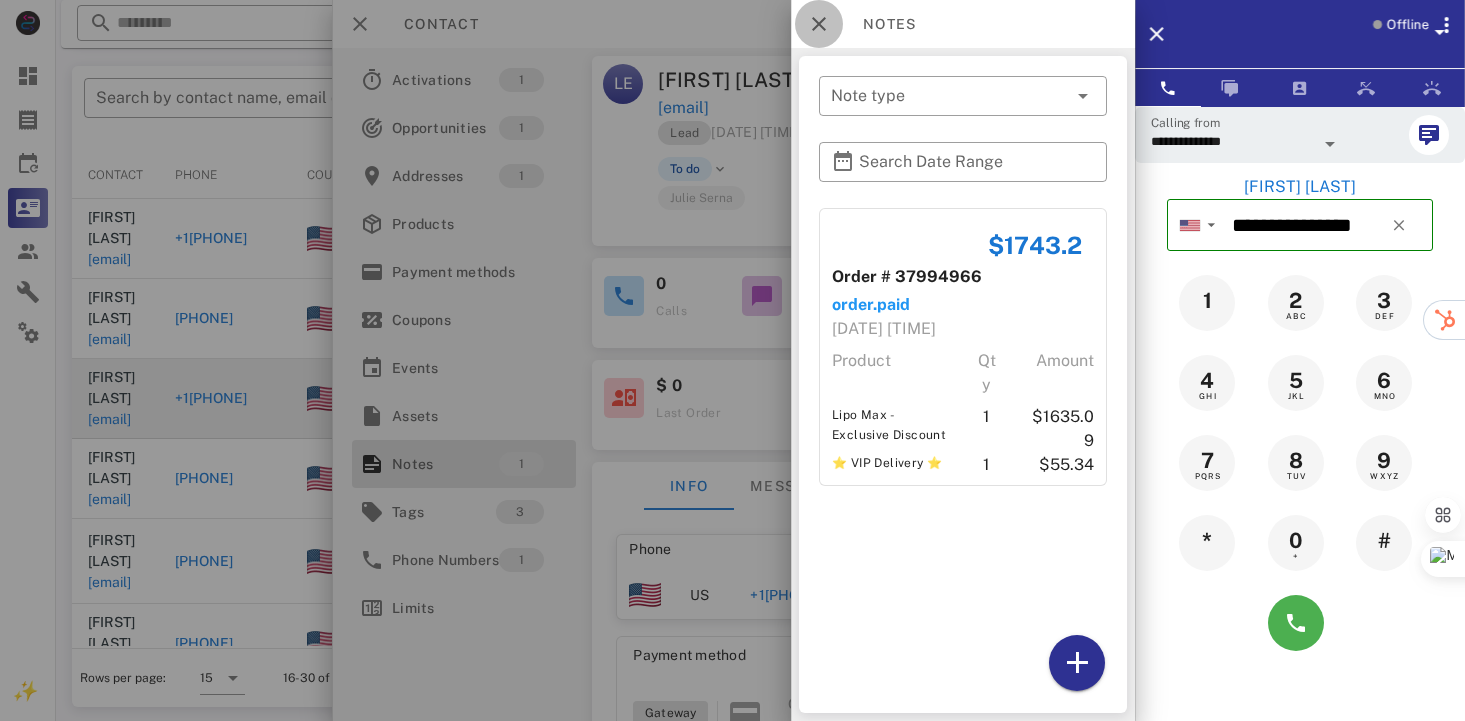 click at bounding box center [819, 24] 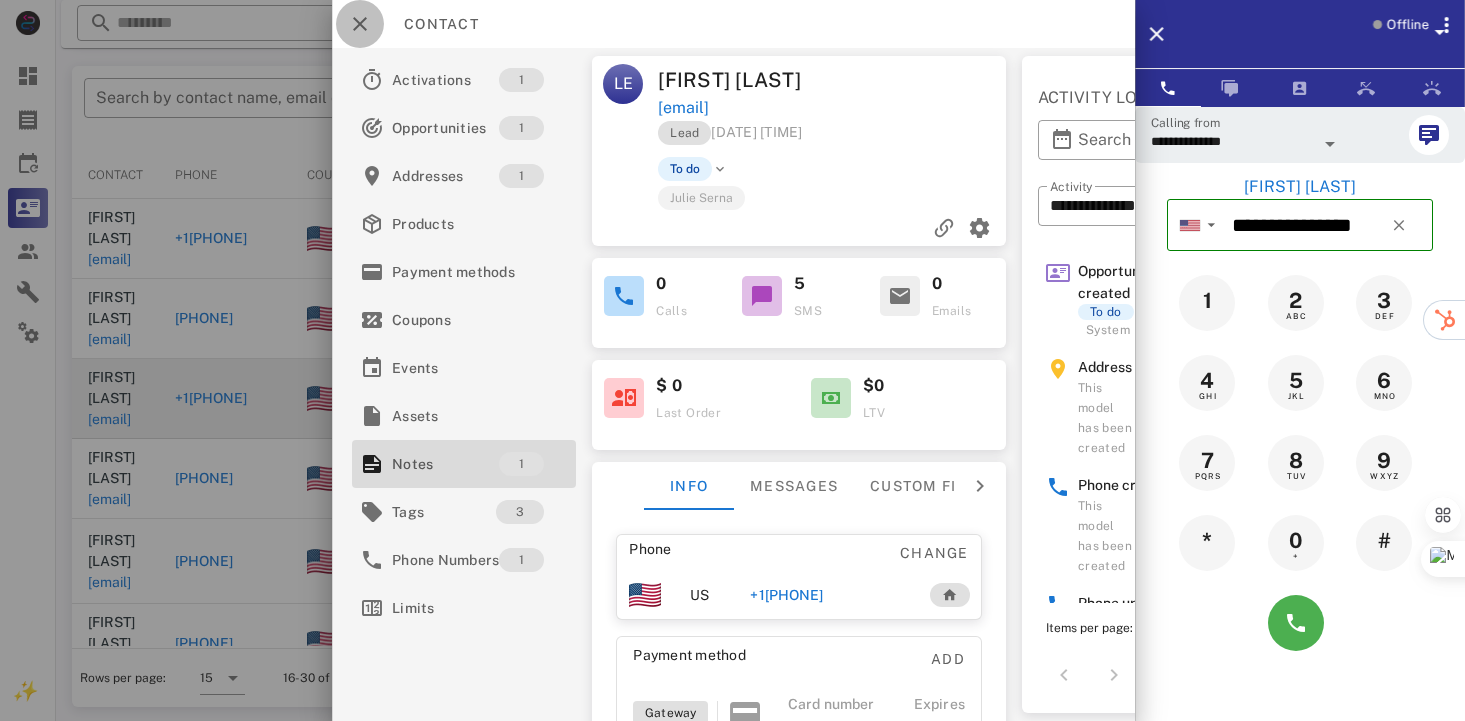 click at bounding box center (360, 24) 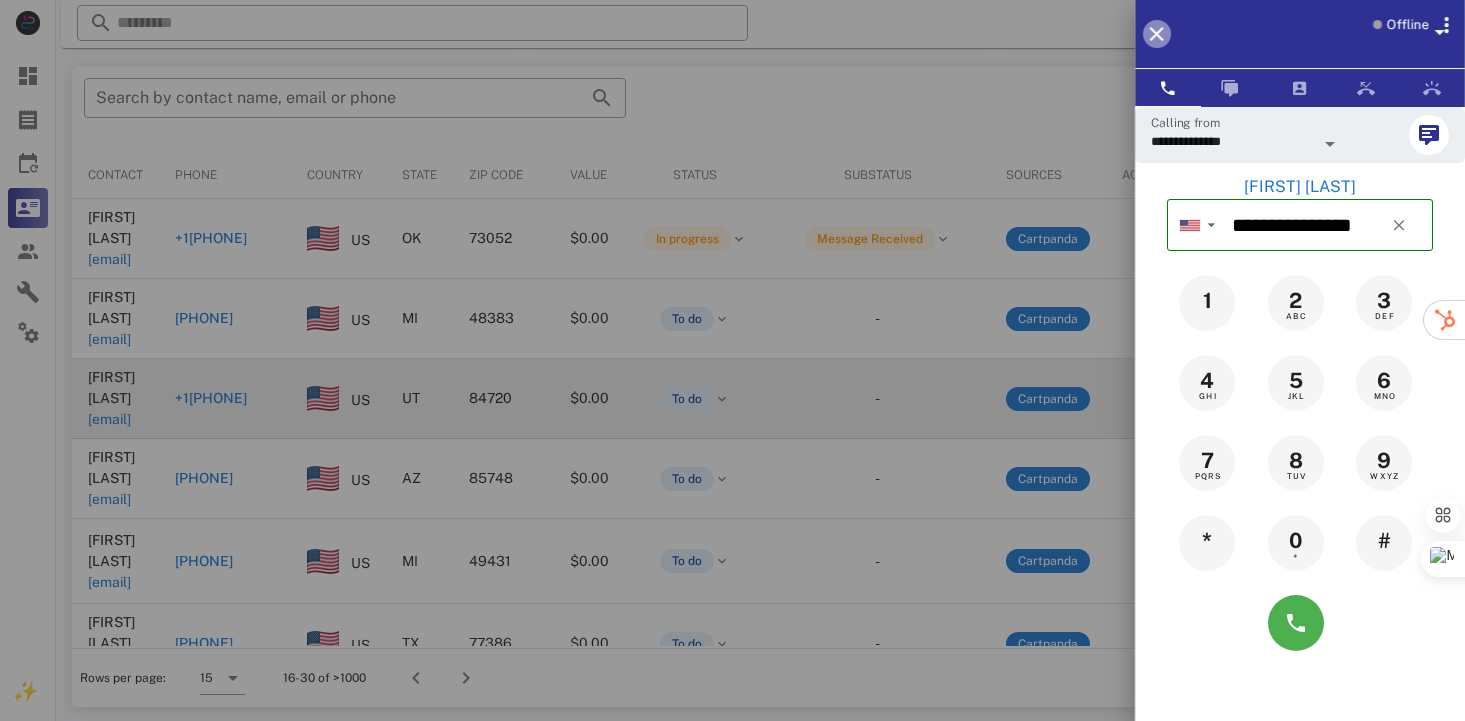 click at bounding box center (1157, 34) 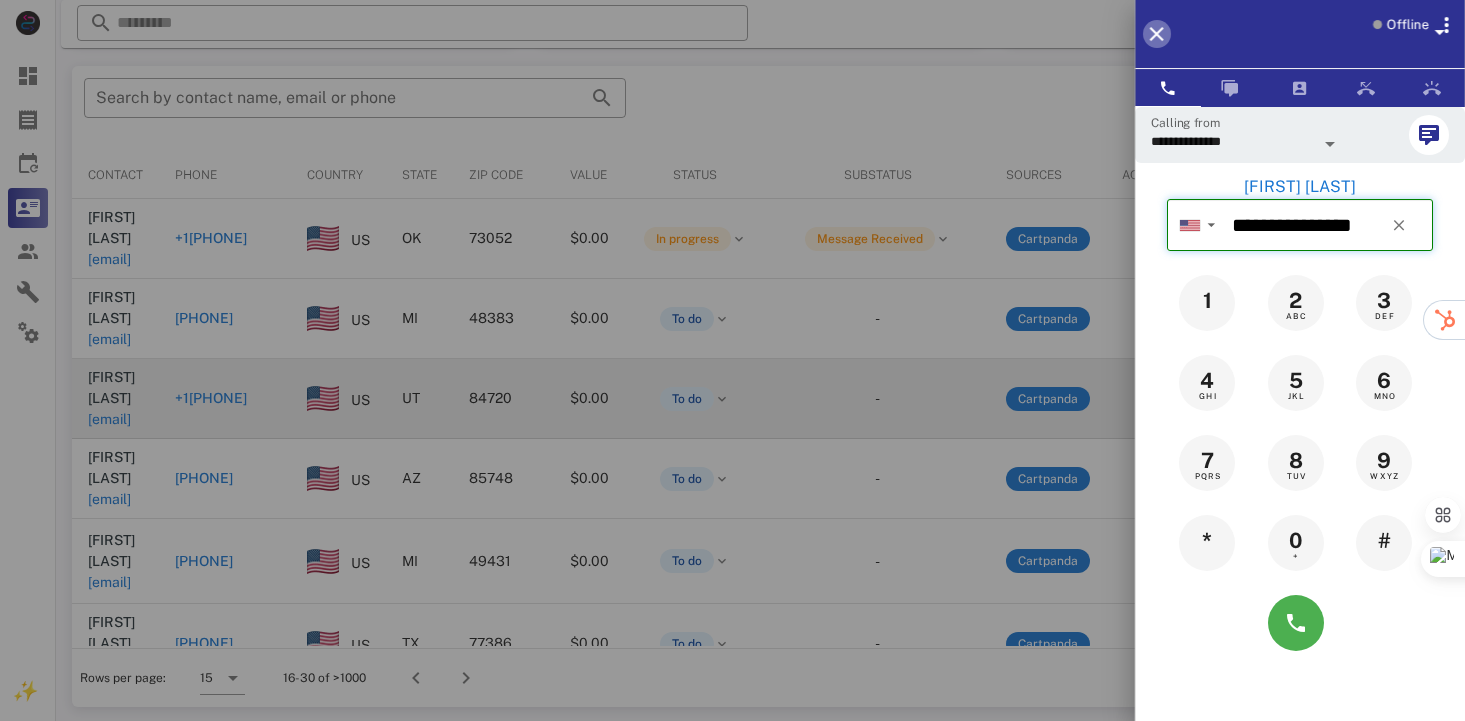 type 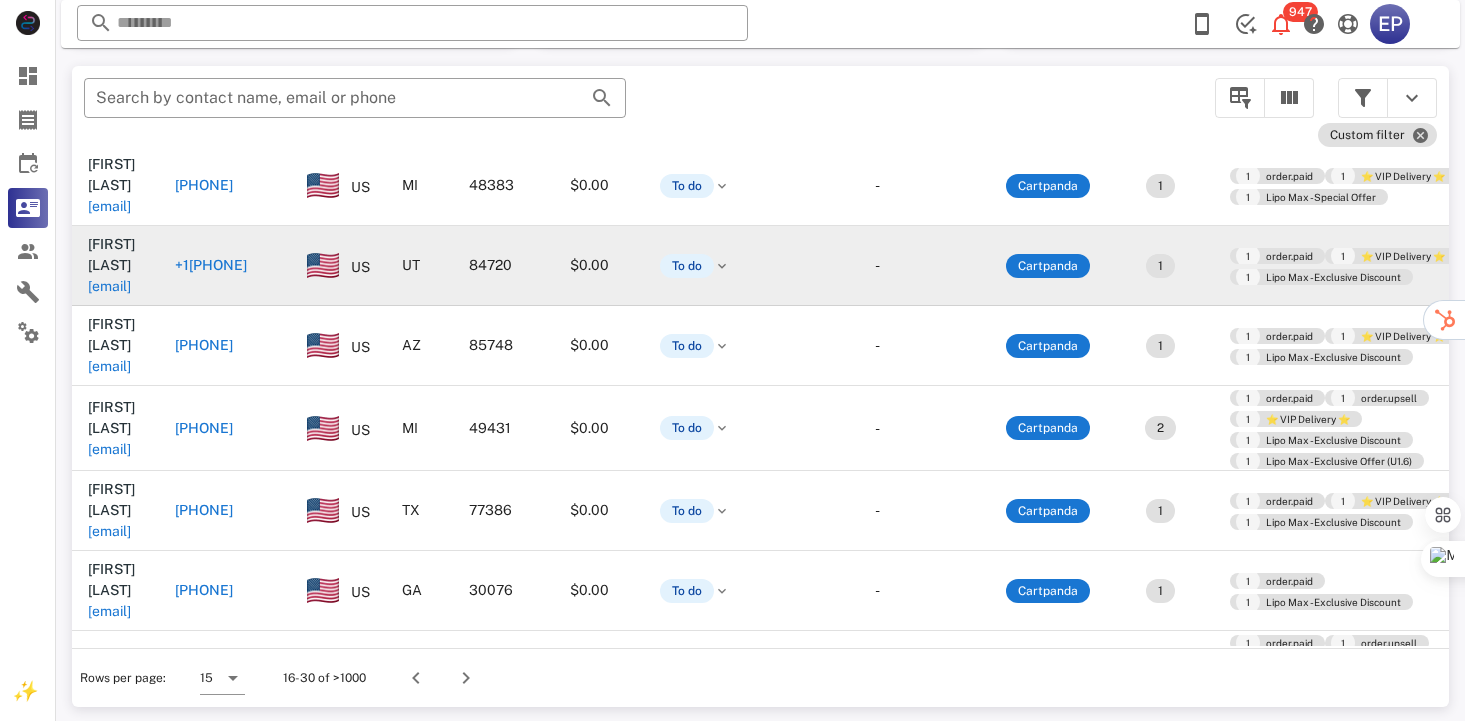 scroll, scrollTop: 150, scrollLeft: 0, axis: vertical 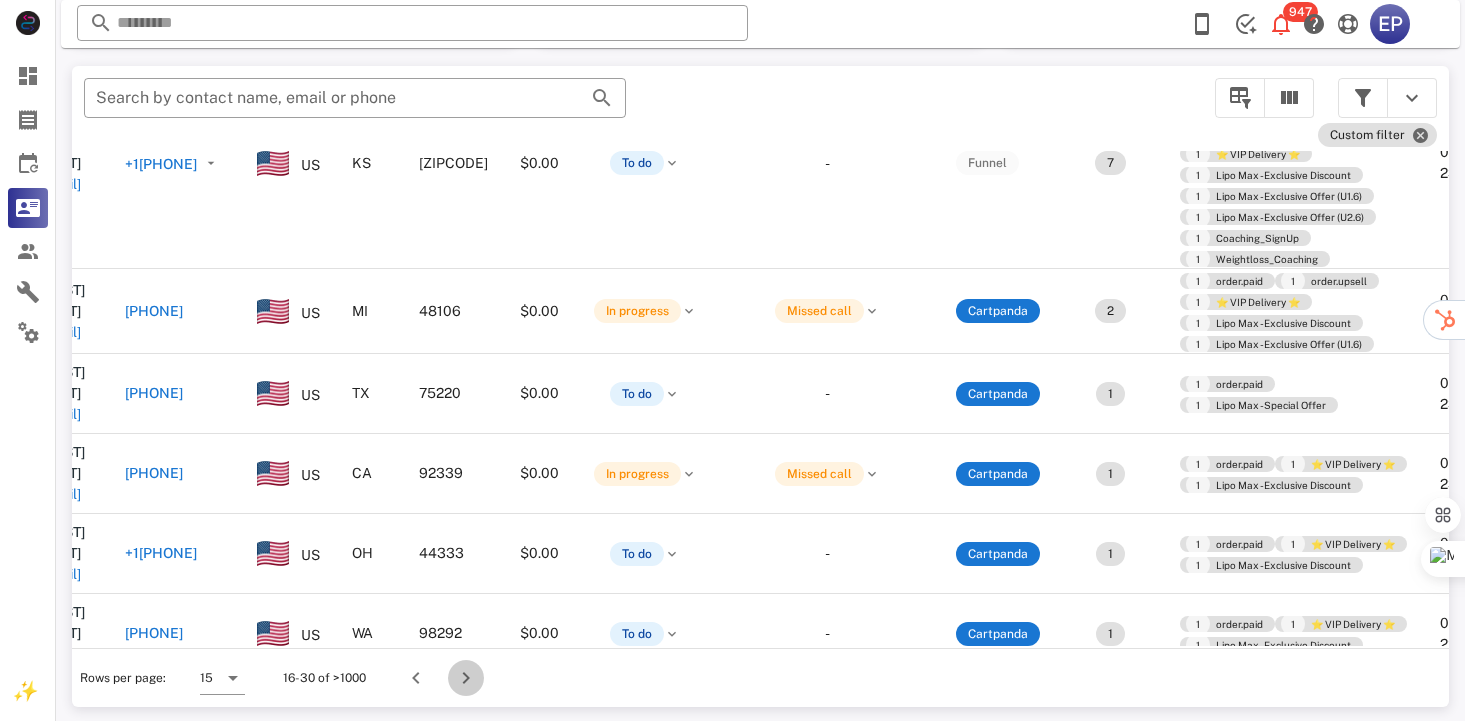 click at bounding box center [466, 678] 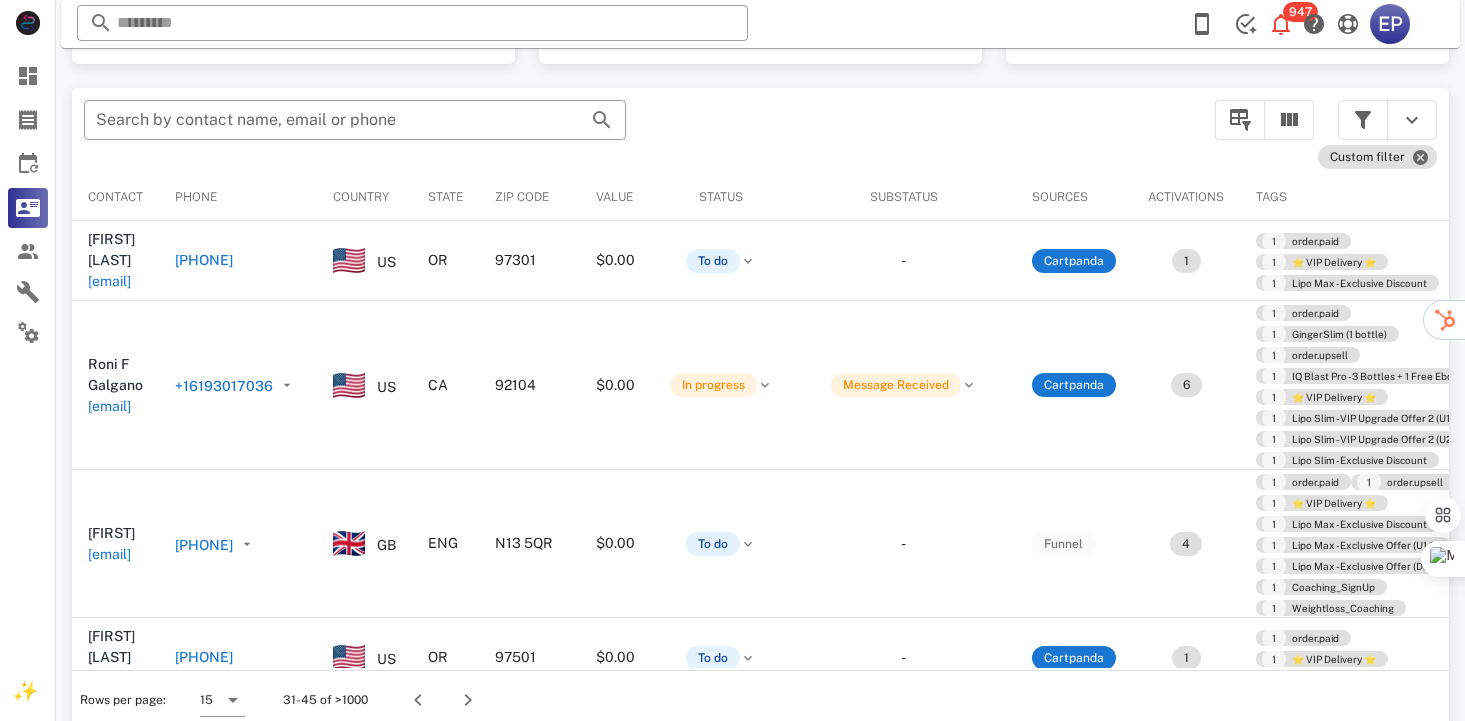scroll, scrollTop: 378, scrollLeft: 0, axis: vertical 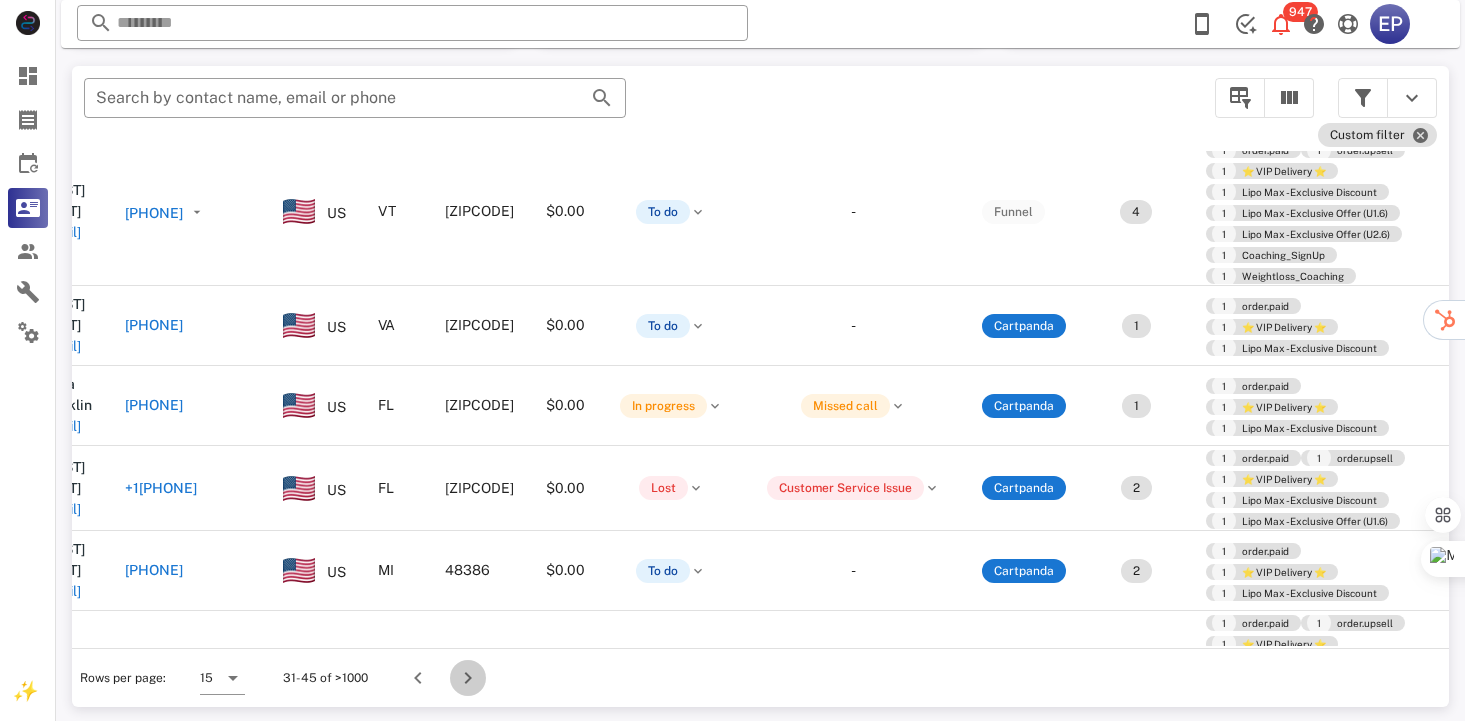 click at bounding box center (468, 678) 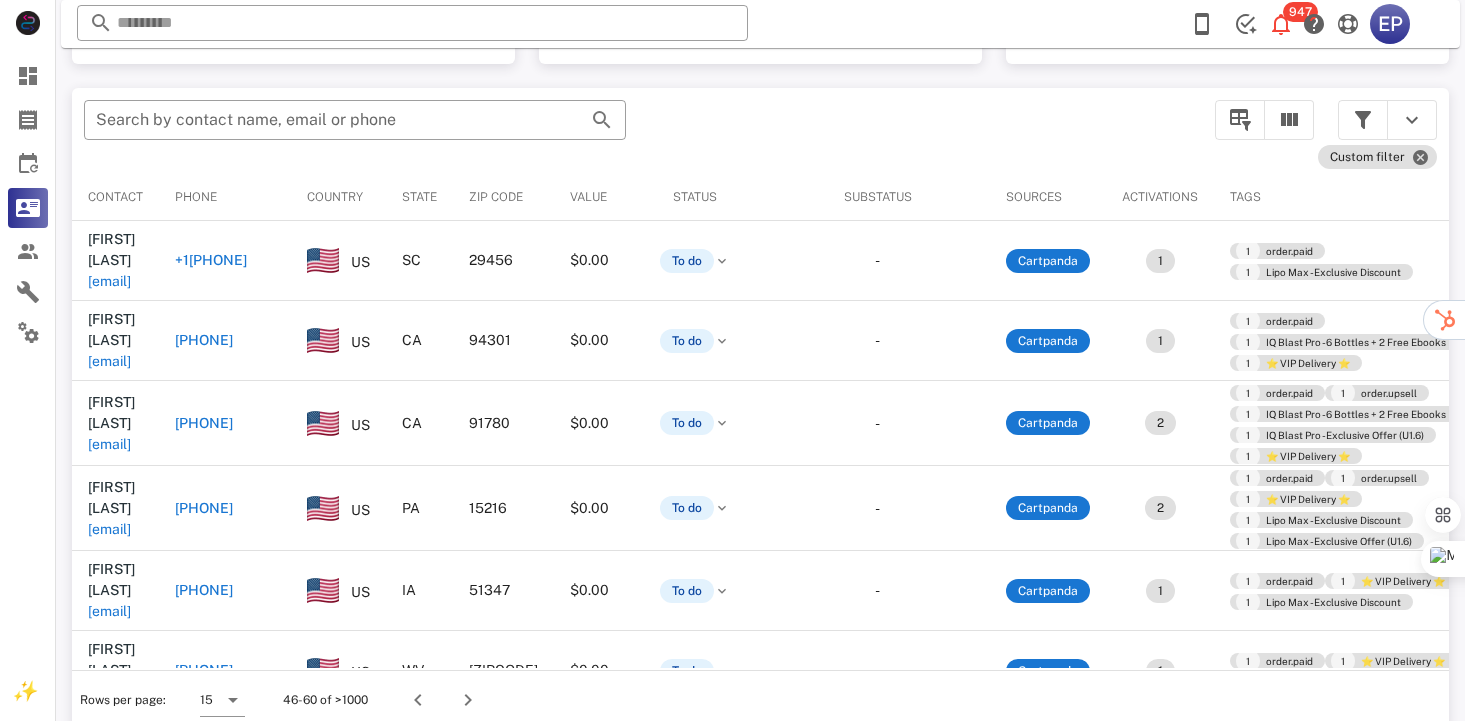 scroll, scrollTop: 378, scrollLeft: 0, axis: vertical 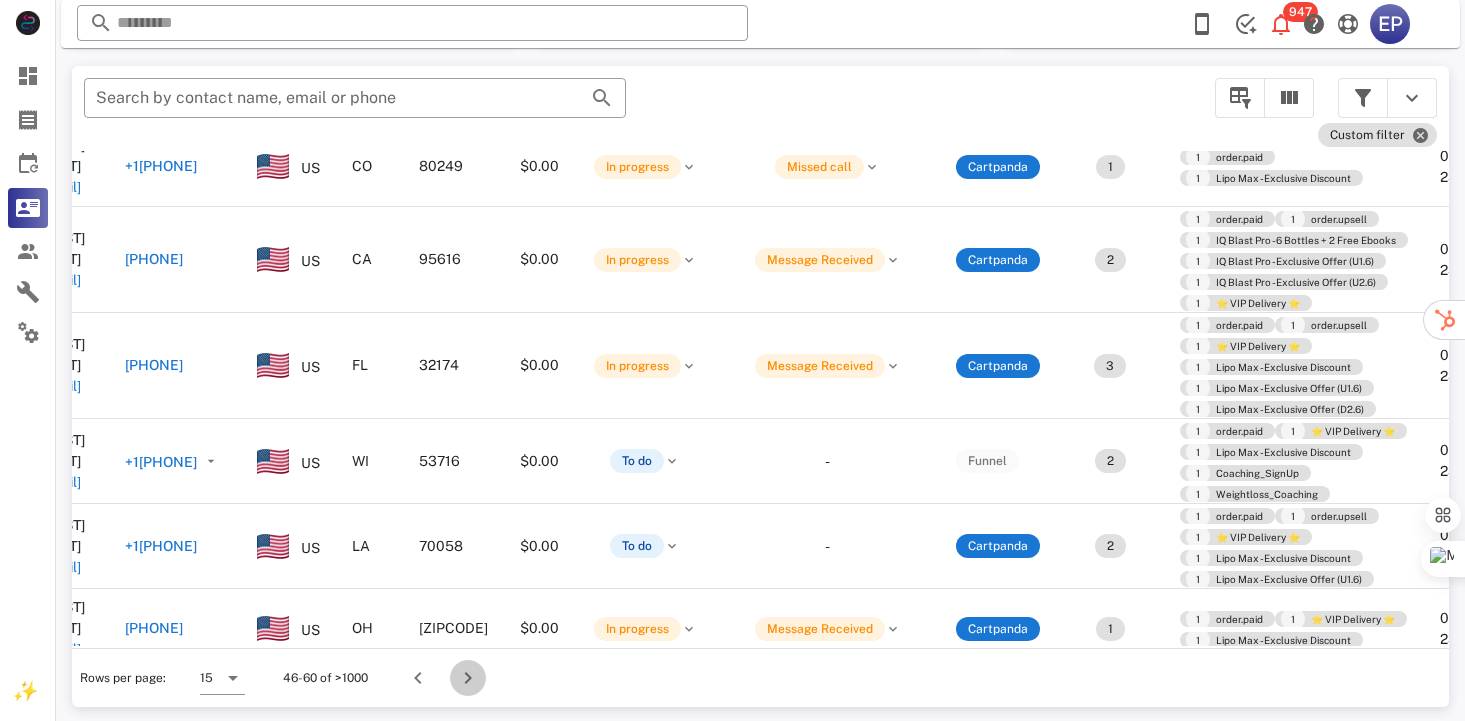click at bounding box center (468, 678) 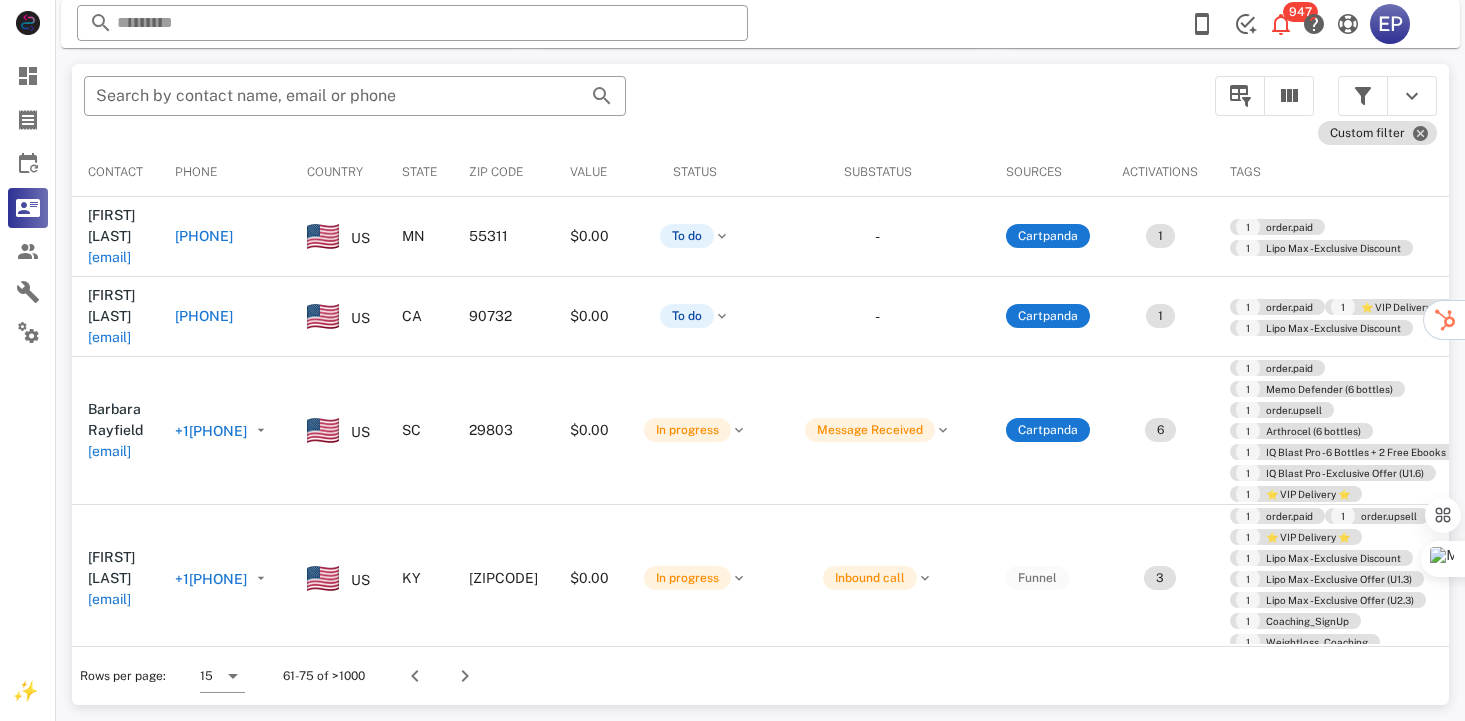 scroll, scrollTop: 378, scrollLeft: 0, axis: vertical 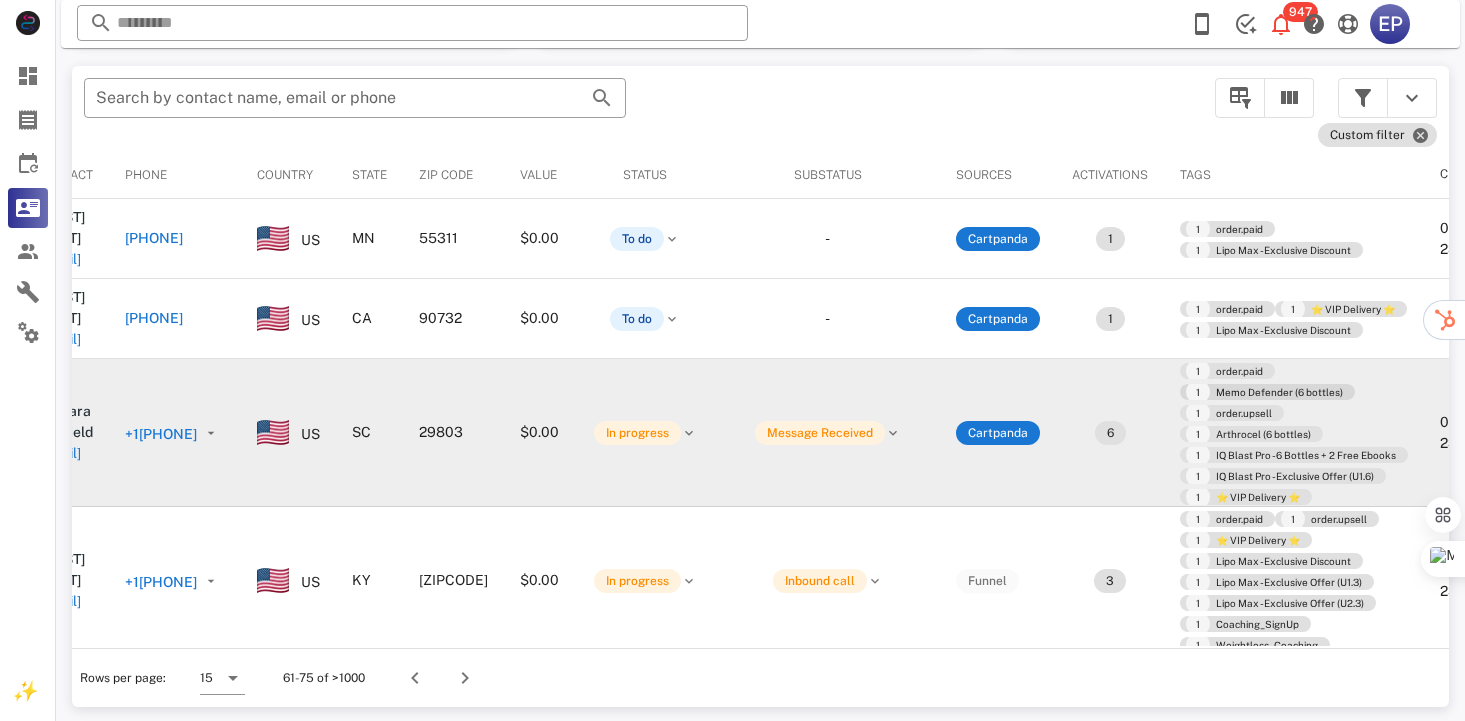 click on "1  Memo Defender (6 bottles)" at bounding box center [1267, 392] 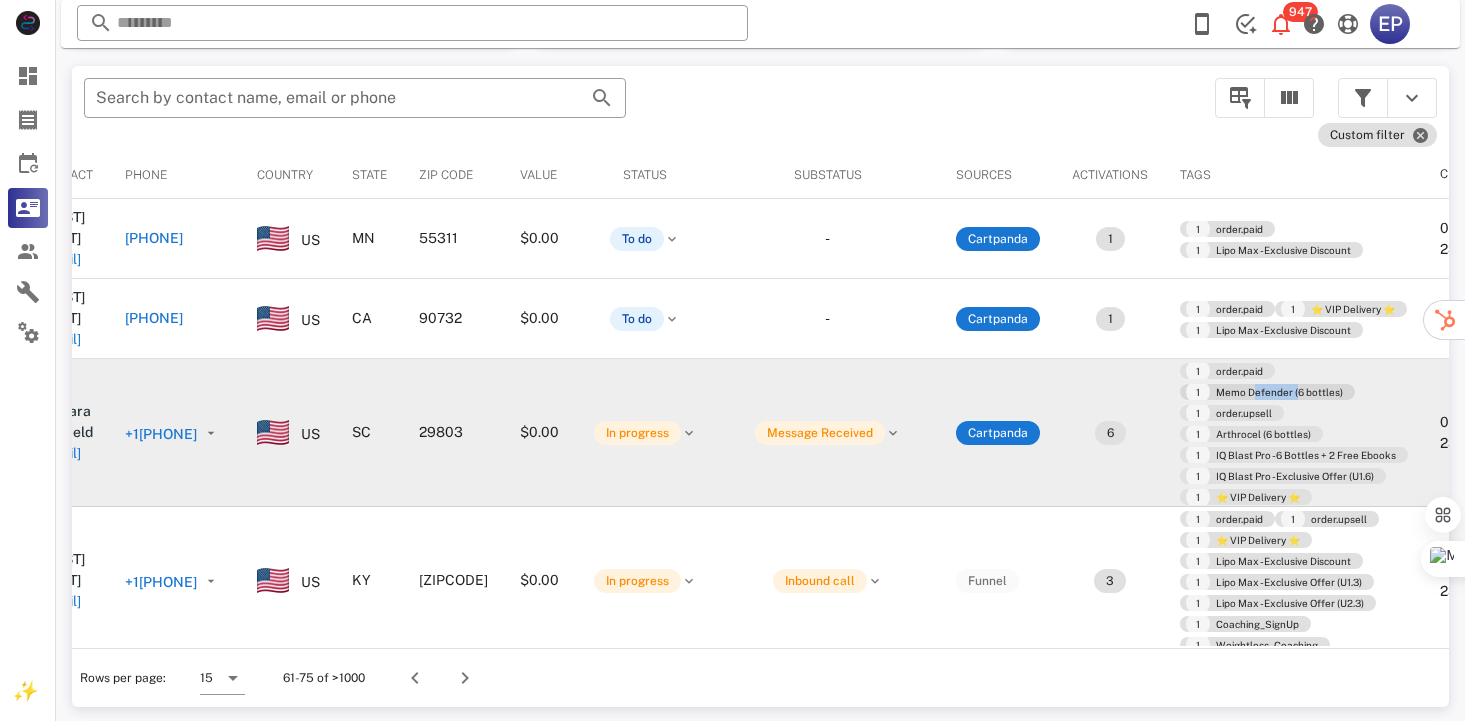 click on "1  Memo Defender (6 bottles)" at bounding box center [1267, 392] 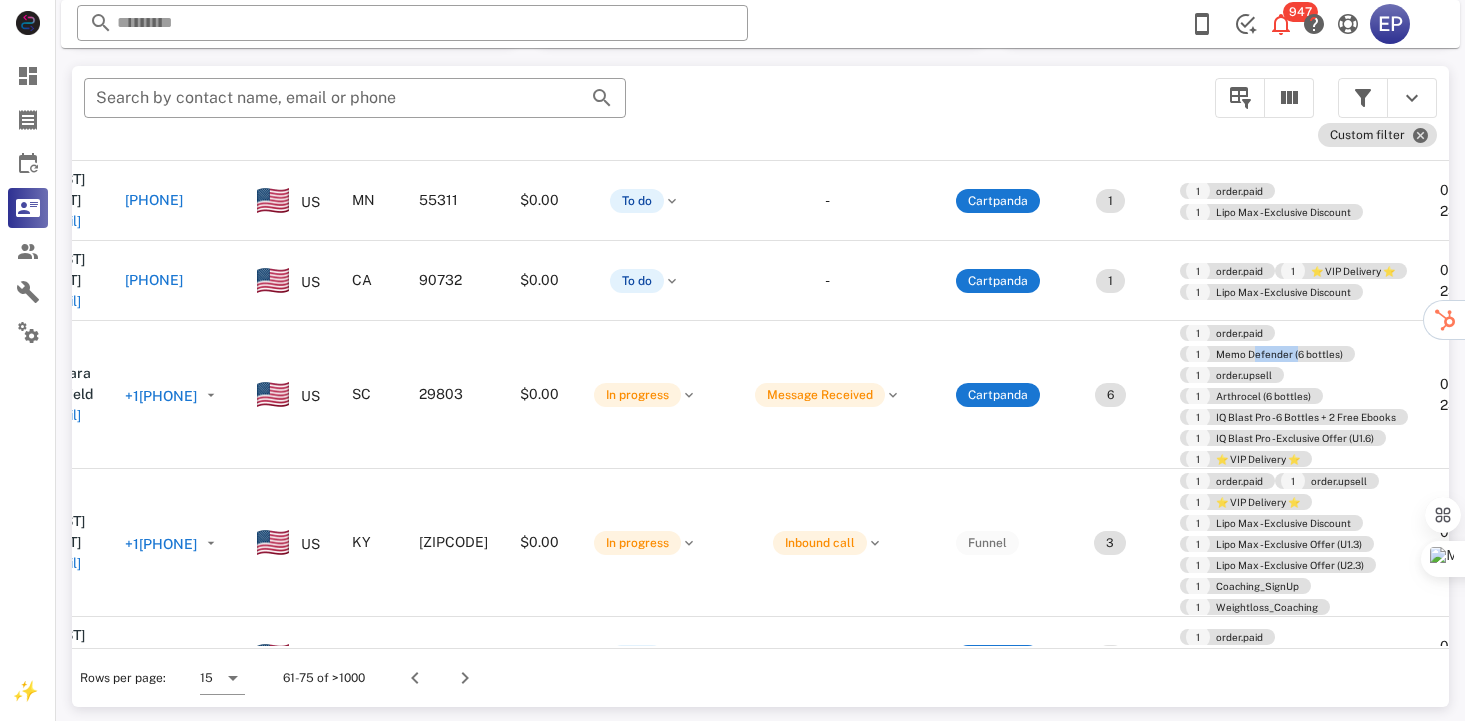 scroll, scrollTop: 50, scrollLeft: 50, axis: both 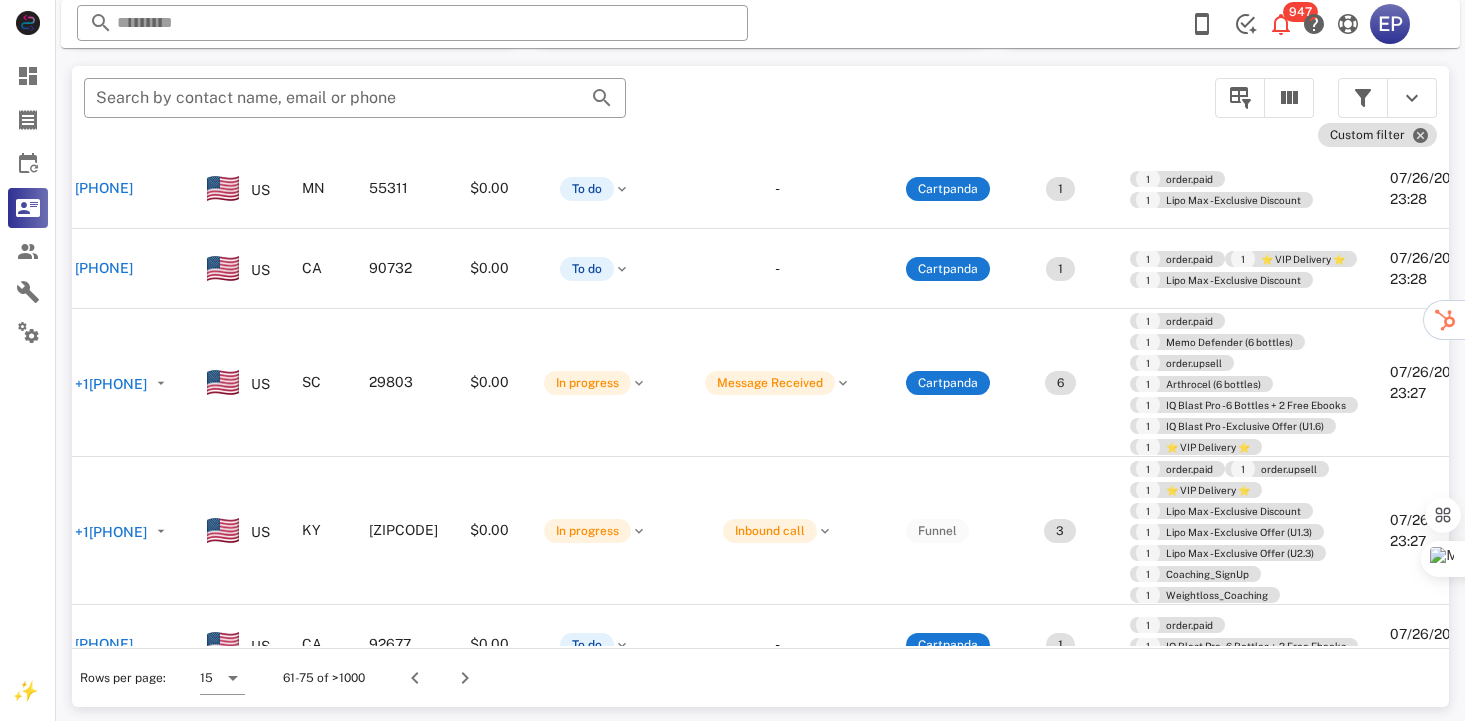 click on "Rows per page: 15  61-75 of >1000" at bounding box center (760, 677) 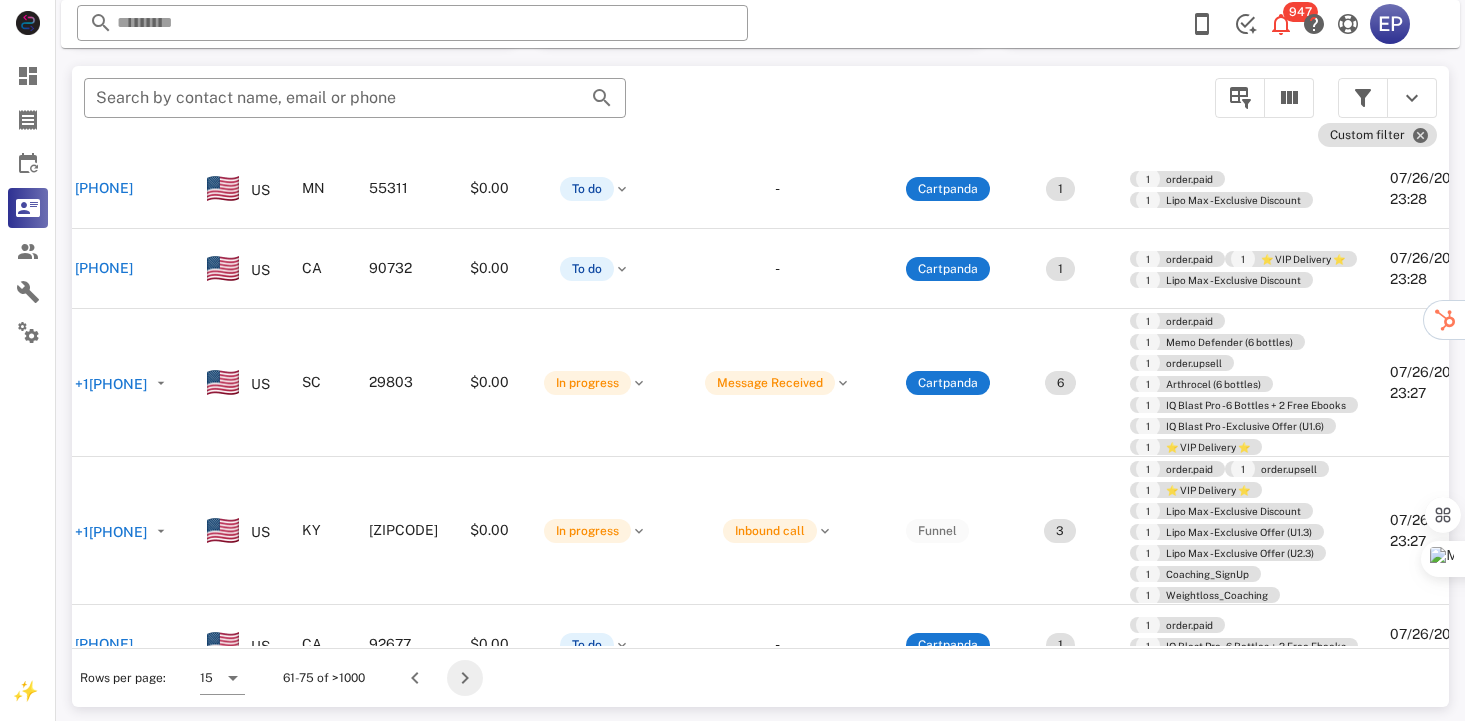 click at bounding box center (465, 678) 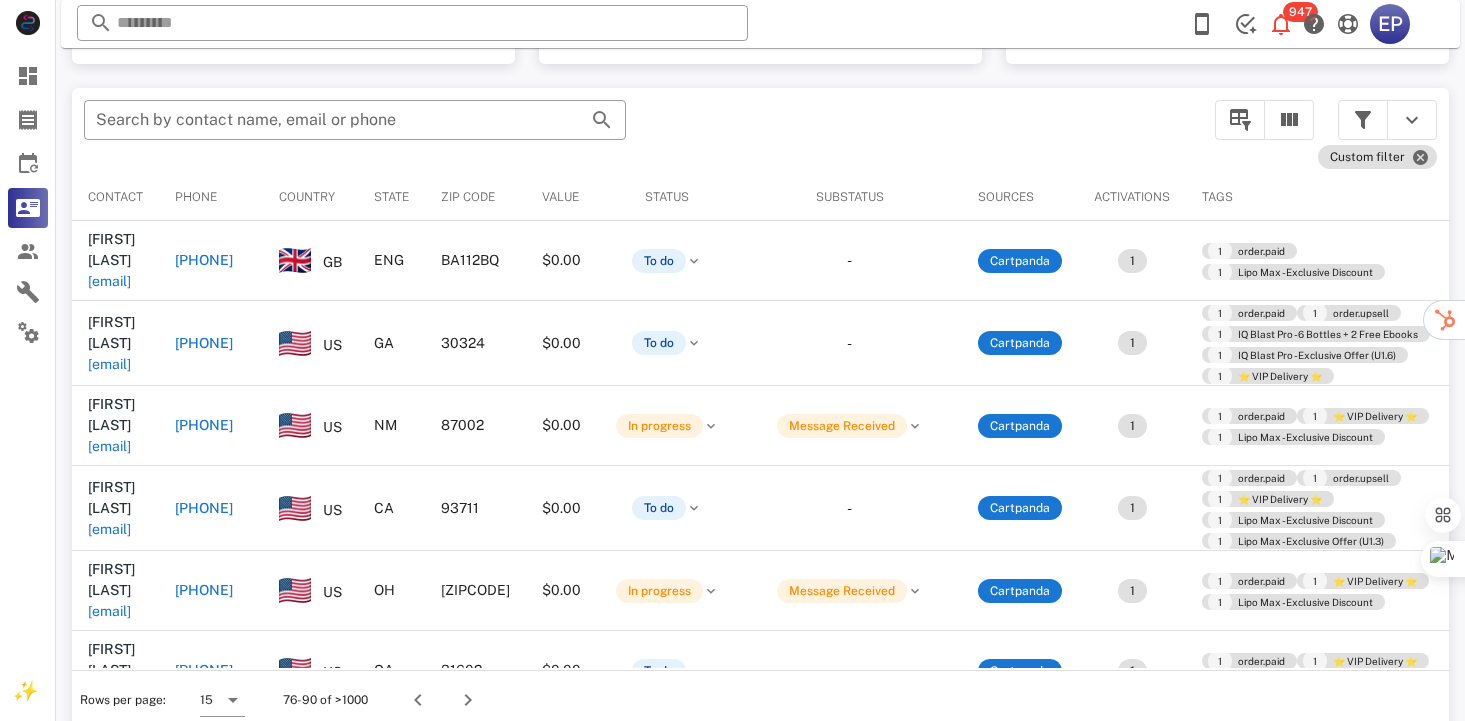 scroll, scrollTop: 378, scrollLeft: 0, axis: vertical 